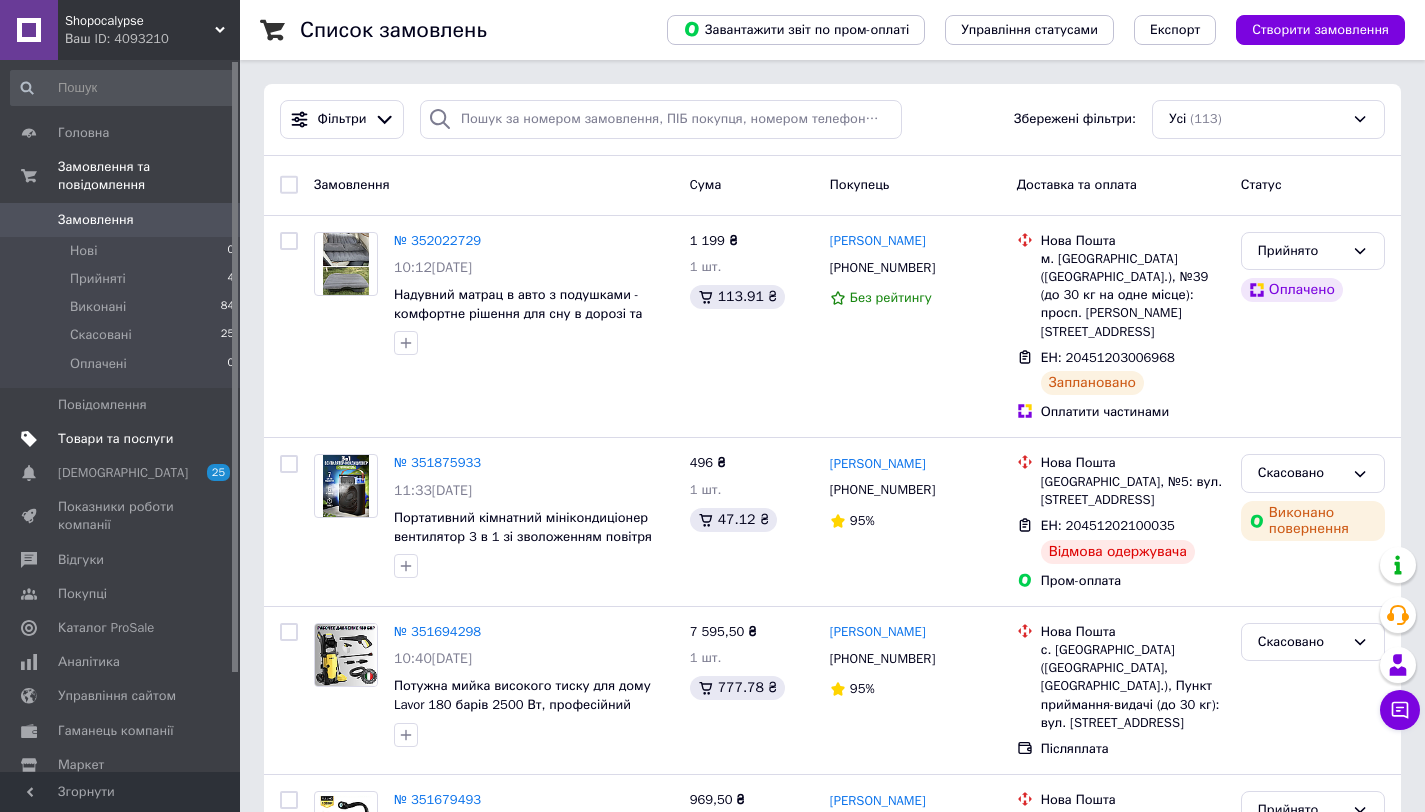 scroll, scrollTop: 0, scrollLeft: 0, axis: both 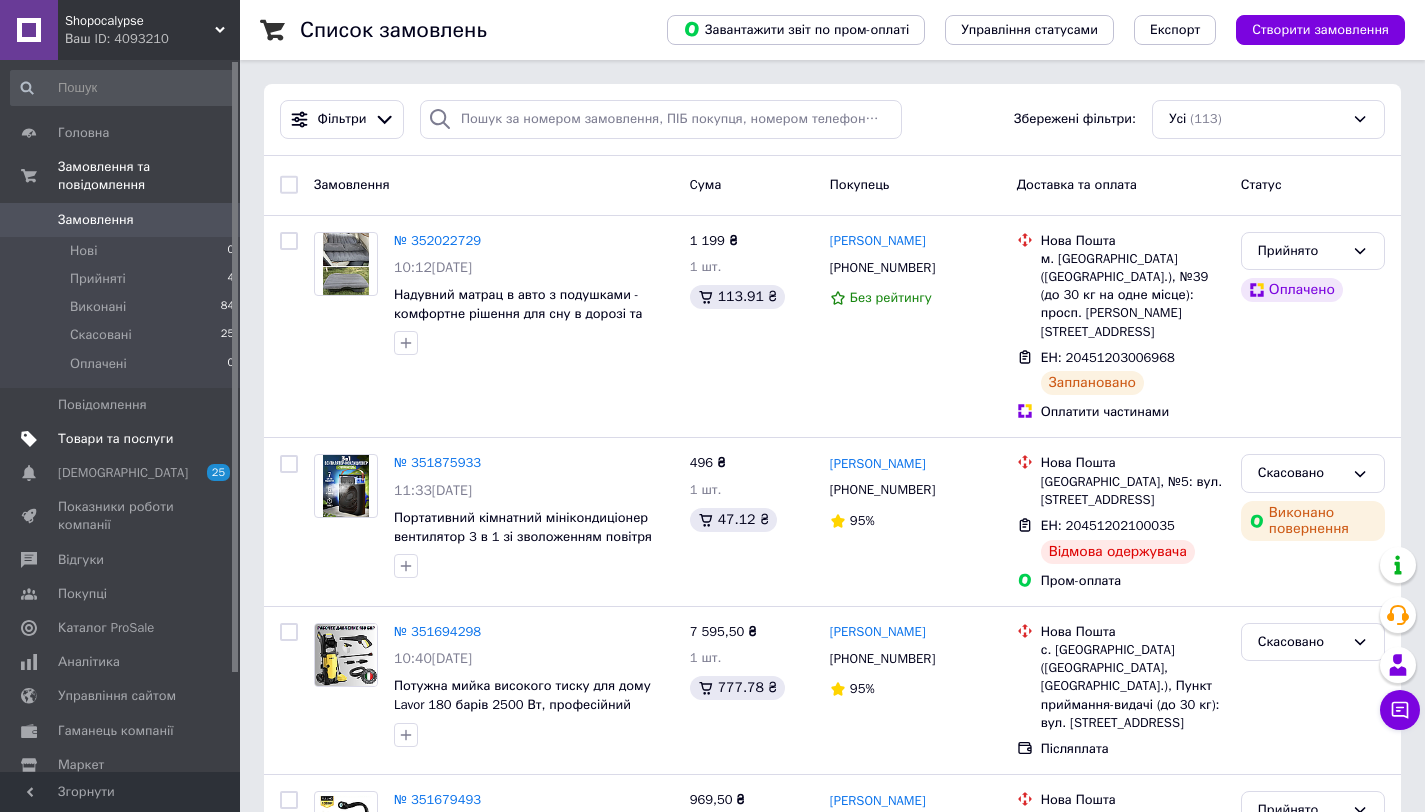 click on "Товари та послуги" at bounding box center (115, 439) 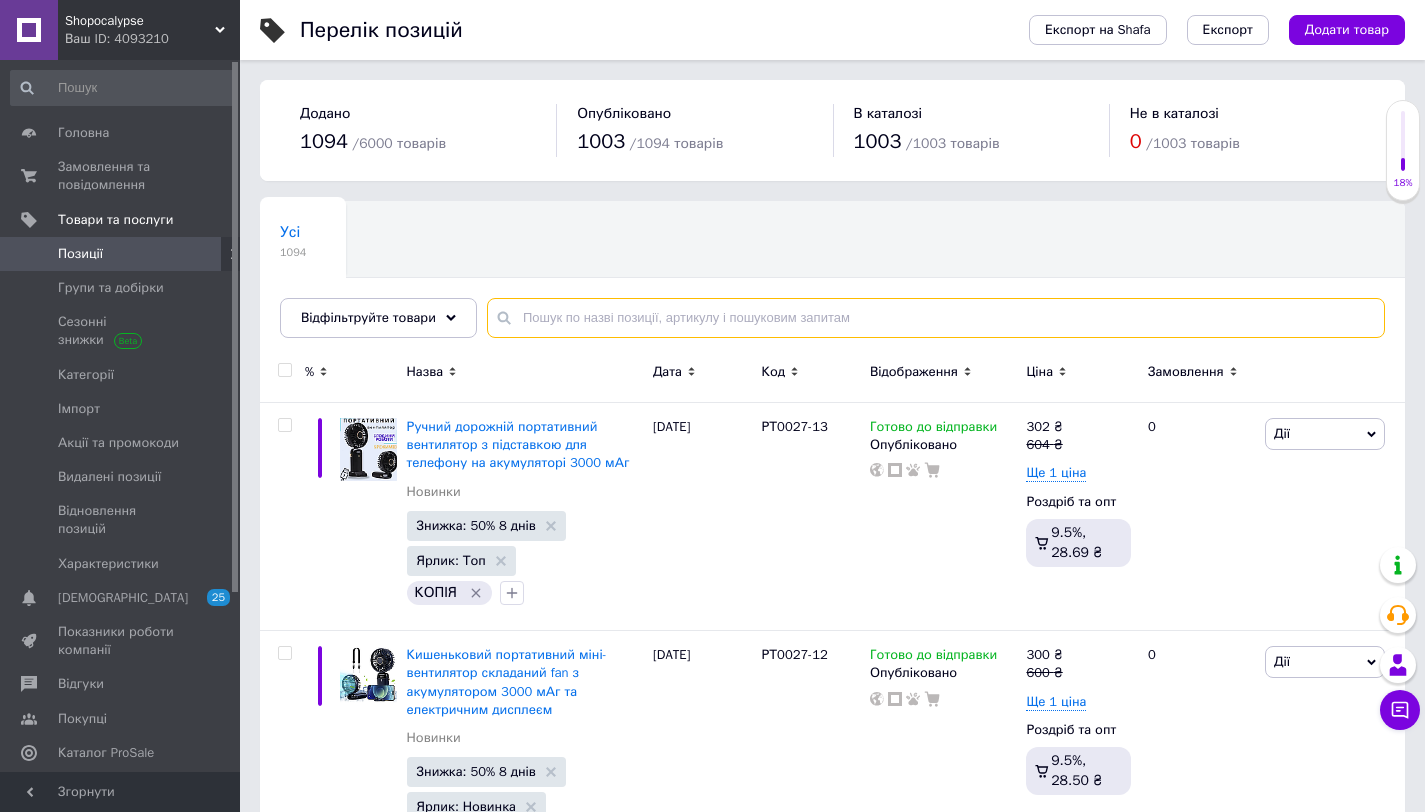 click at bounding box center (936, 318) 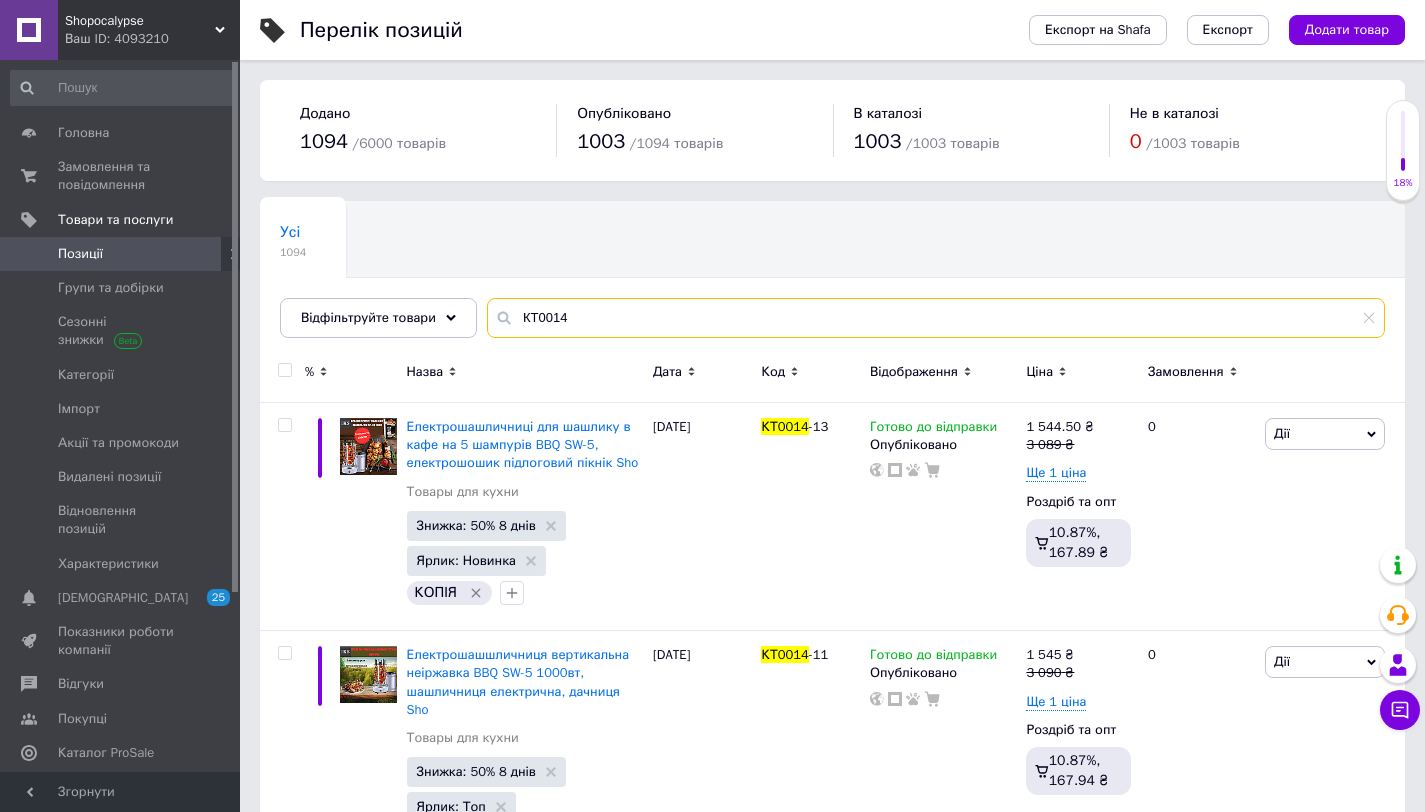 type on "КТ0014" 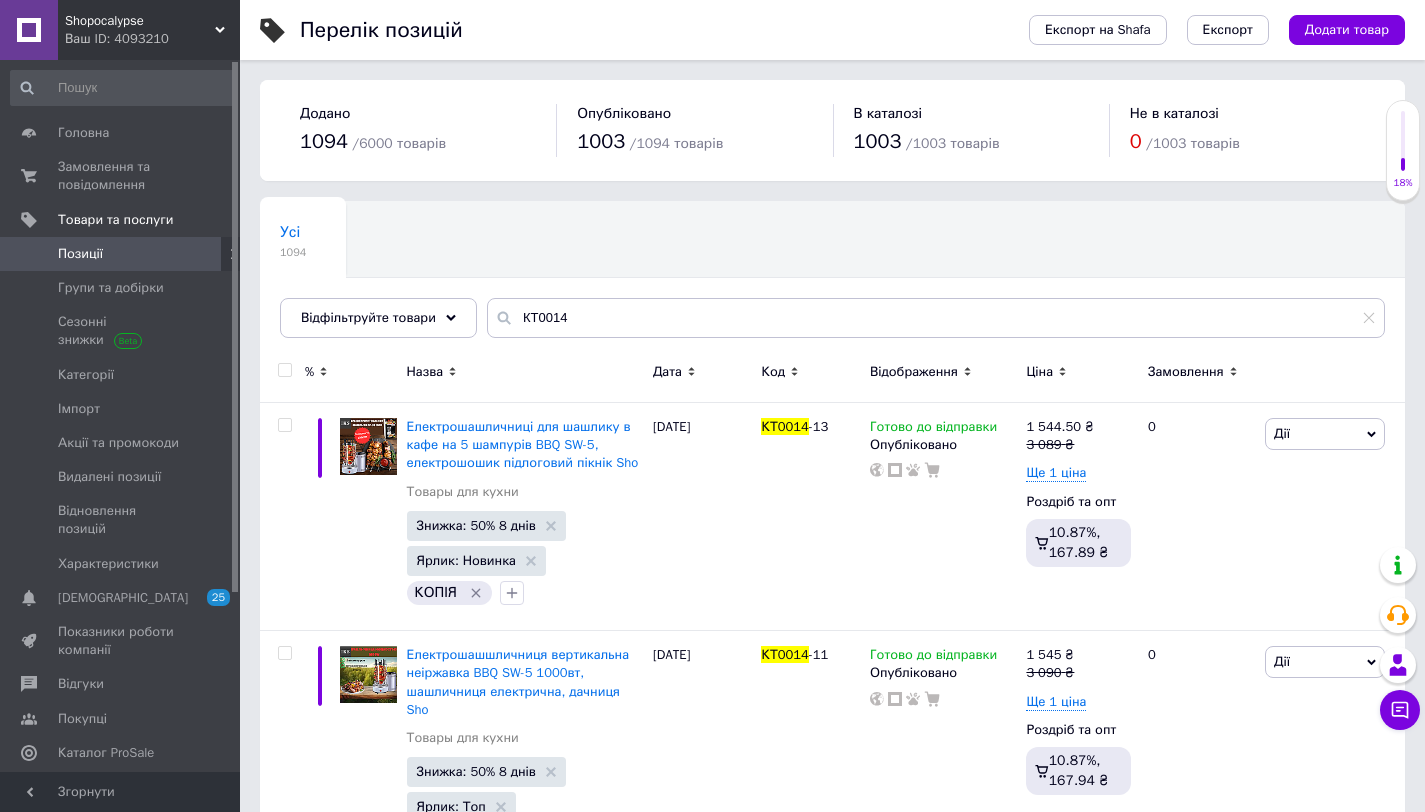 click at bounding box center [285, 370] 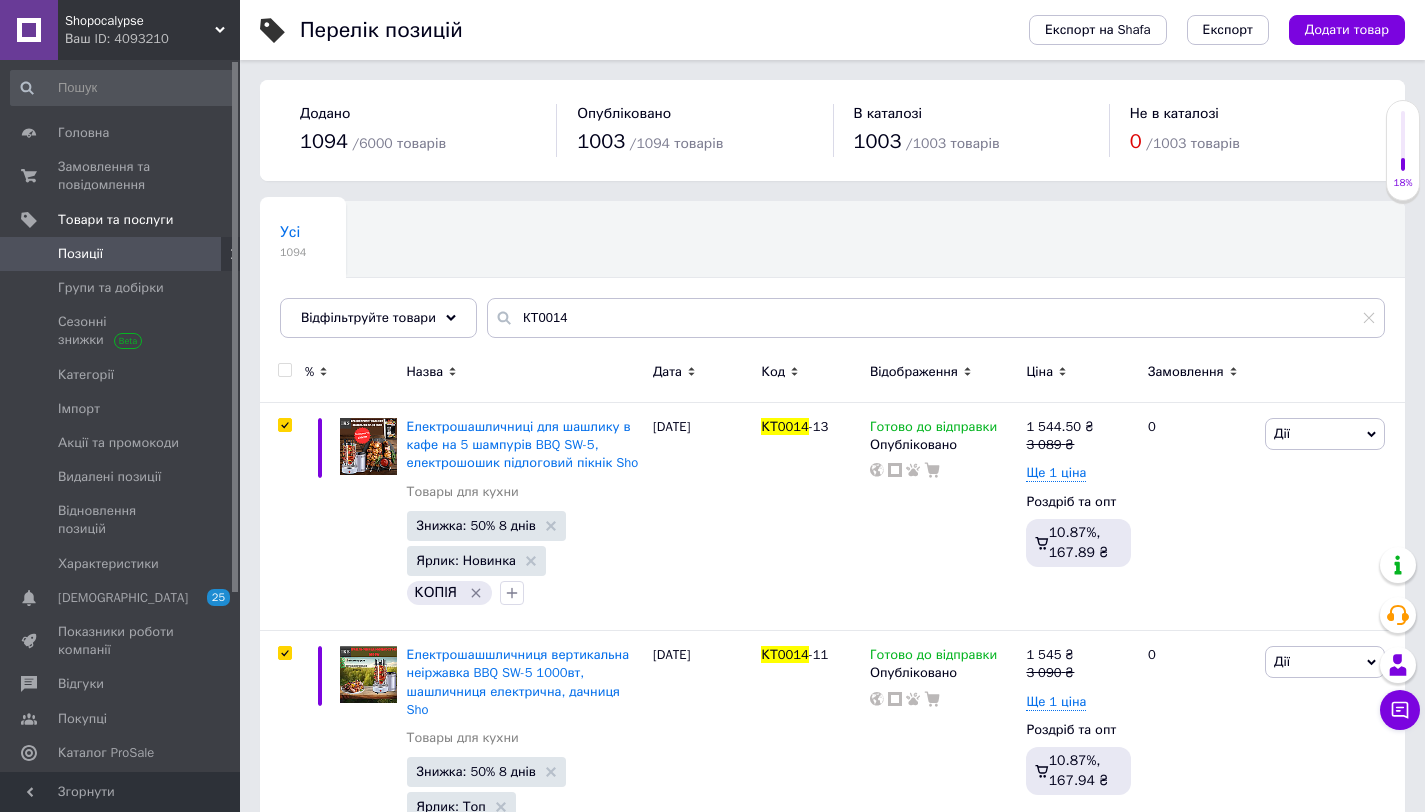 checkbox on "true" 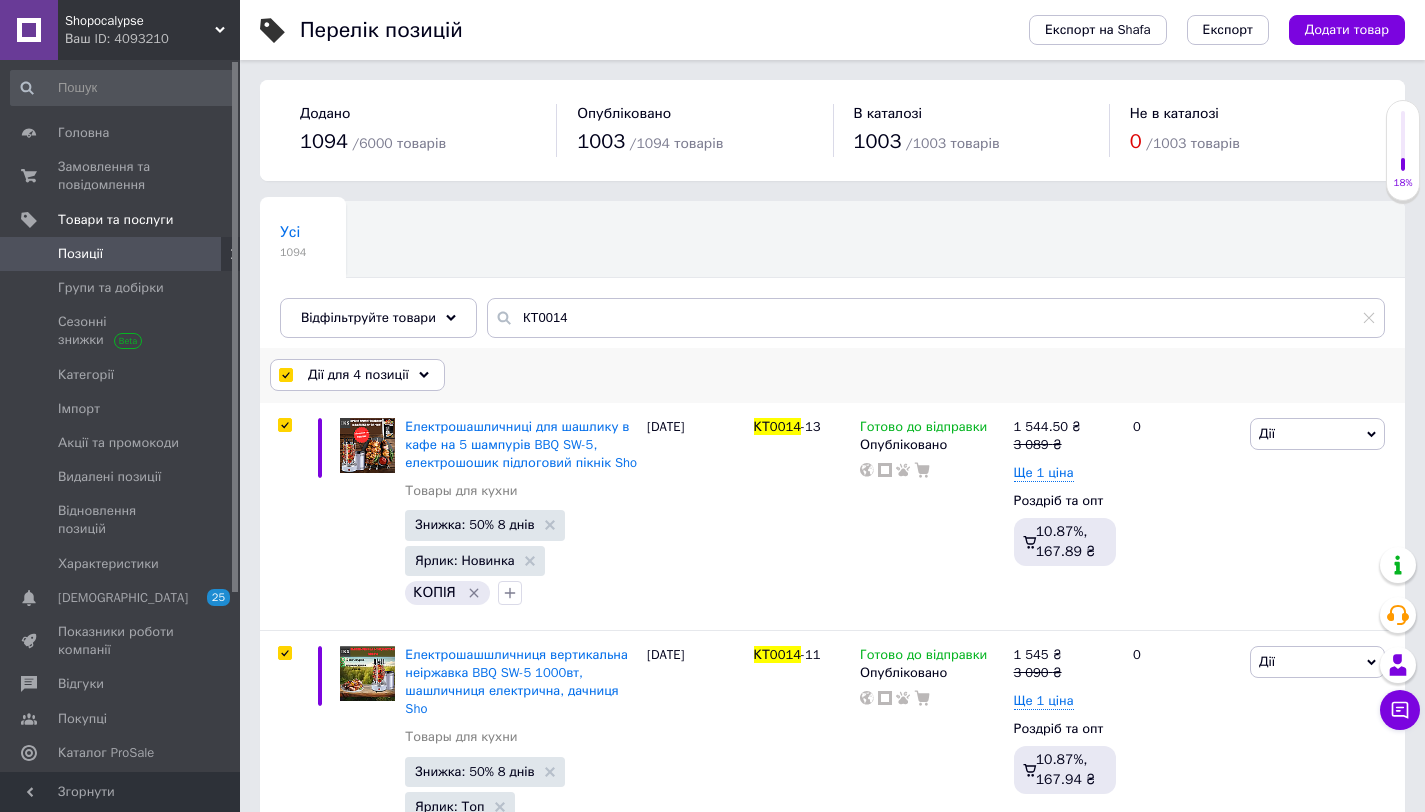 click on "Дії для 4 позиції" at bounding box center (358, 375) 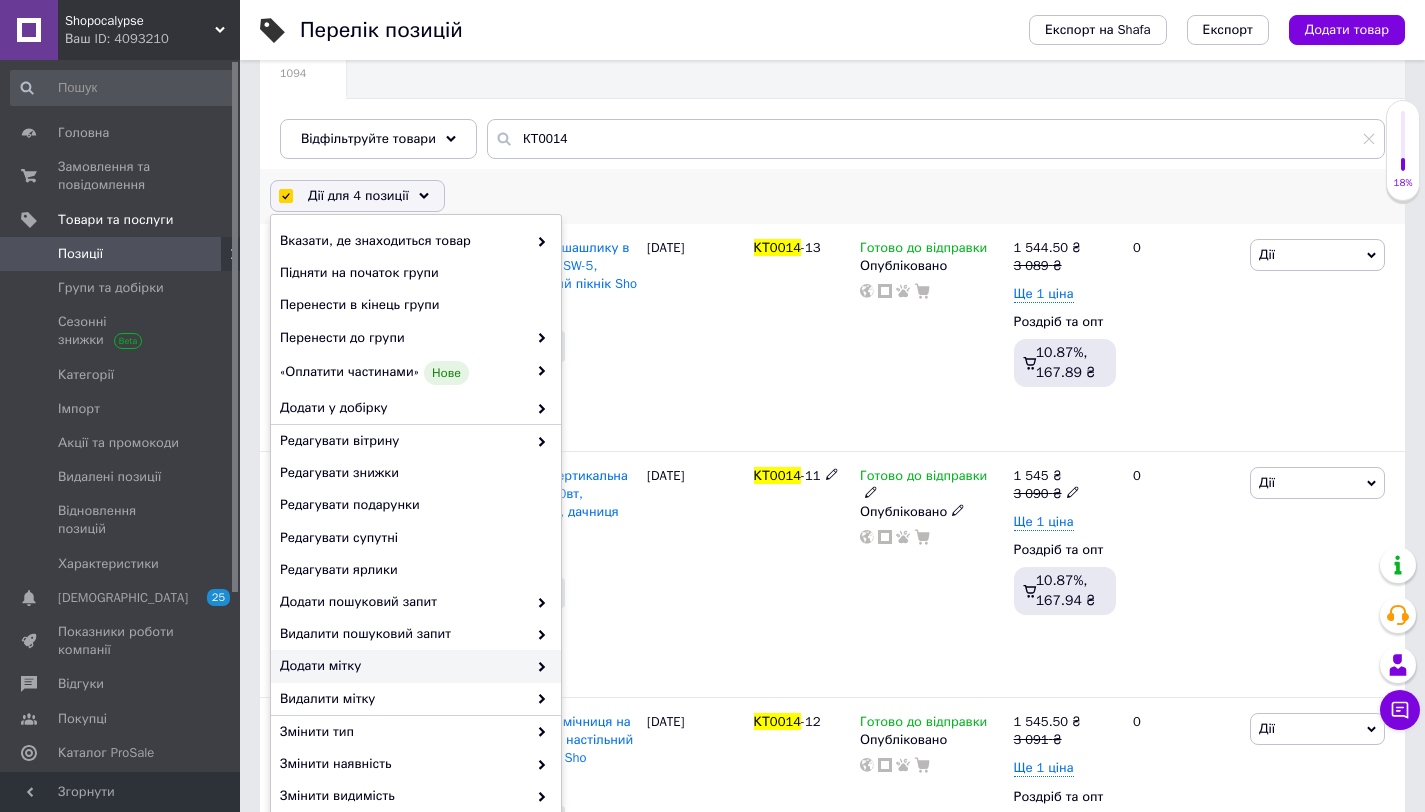 scroll, scrollTop: 192, scrollLeft: 0, axis: vertical 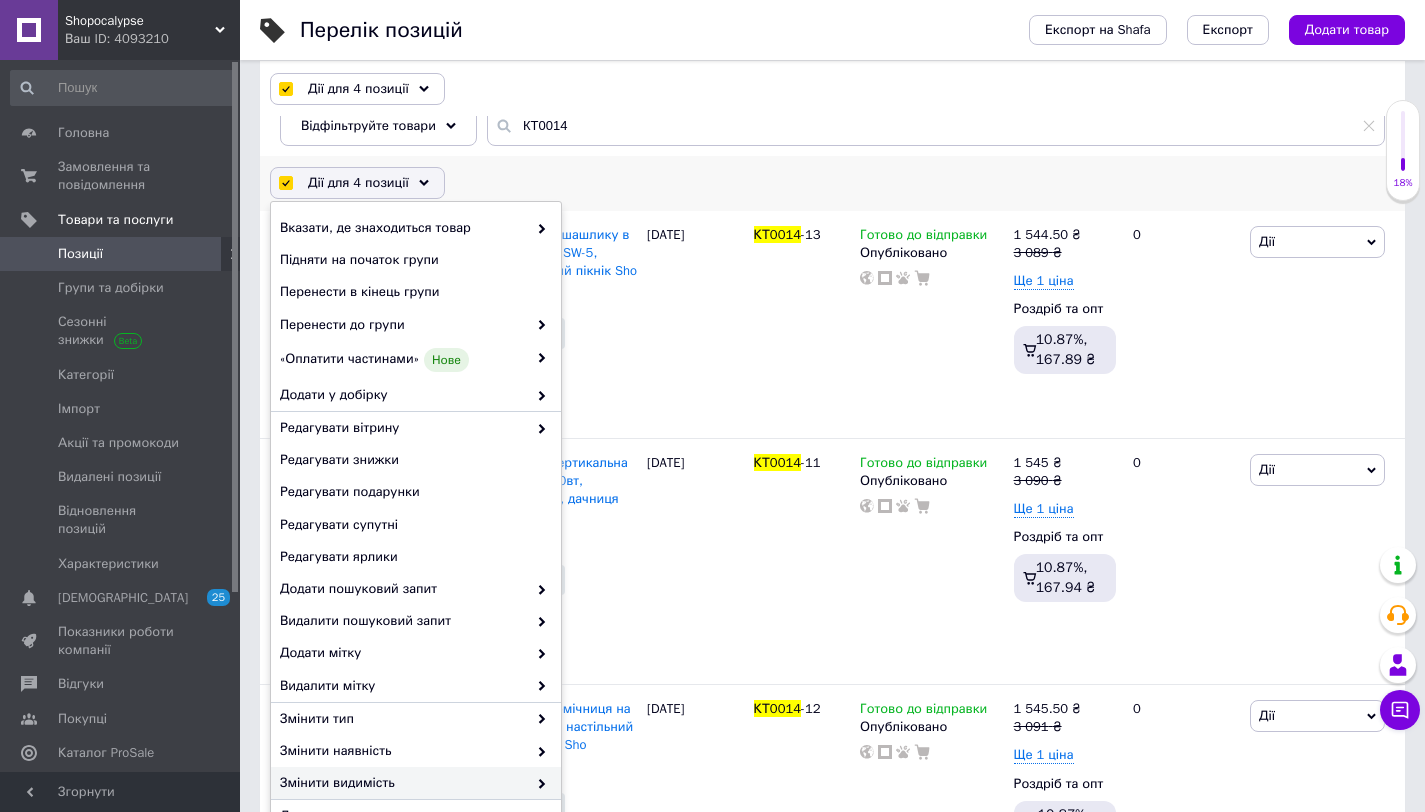 click on "Змінити видимість" at bounding box center (403, 783) 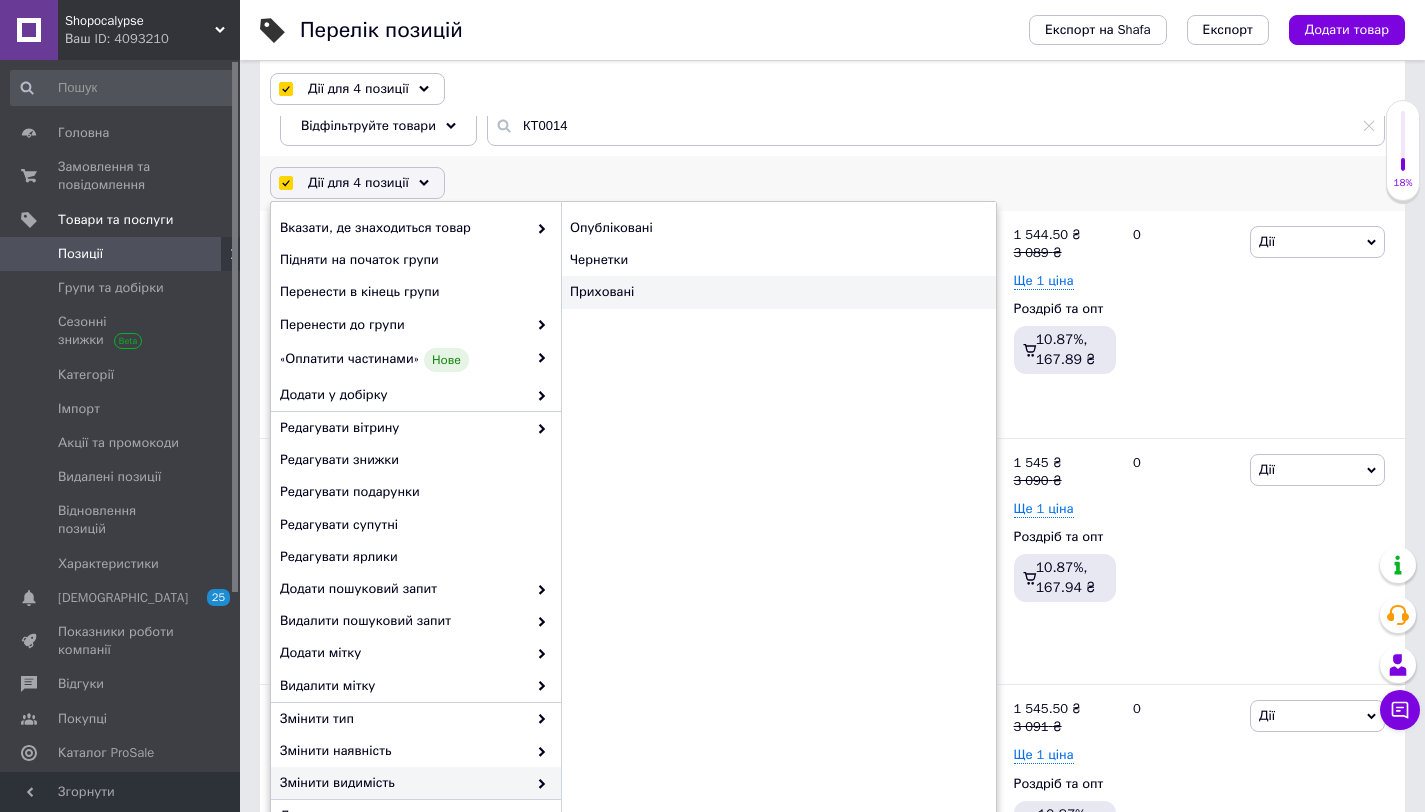 click on "Приховані" at bounding box center [778, 292] 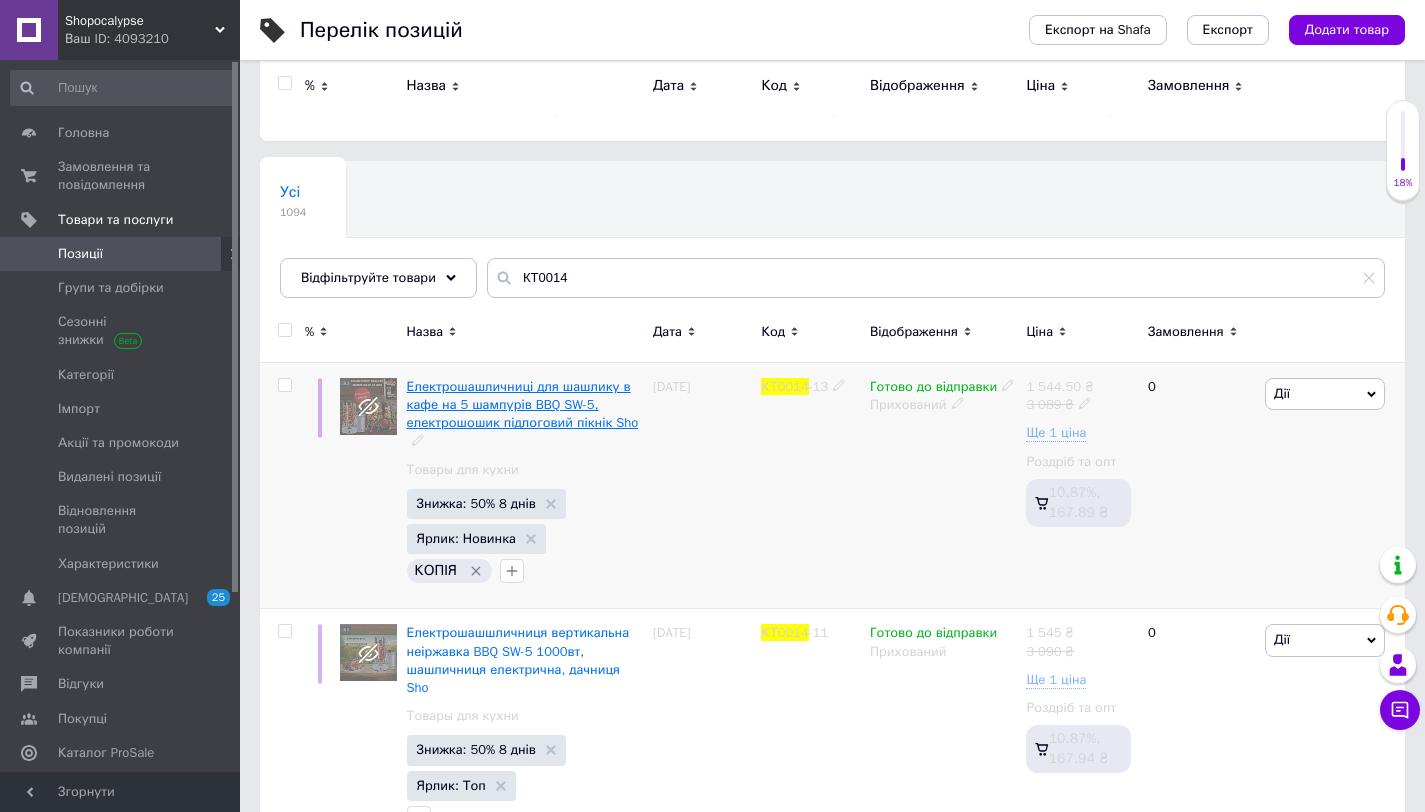 scroll, scrollTop: 0, scrollLeft: 0, axis: both 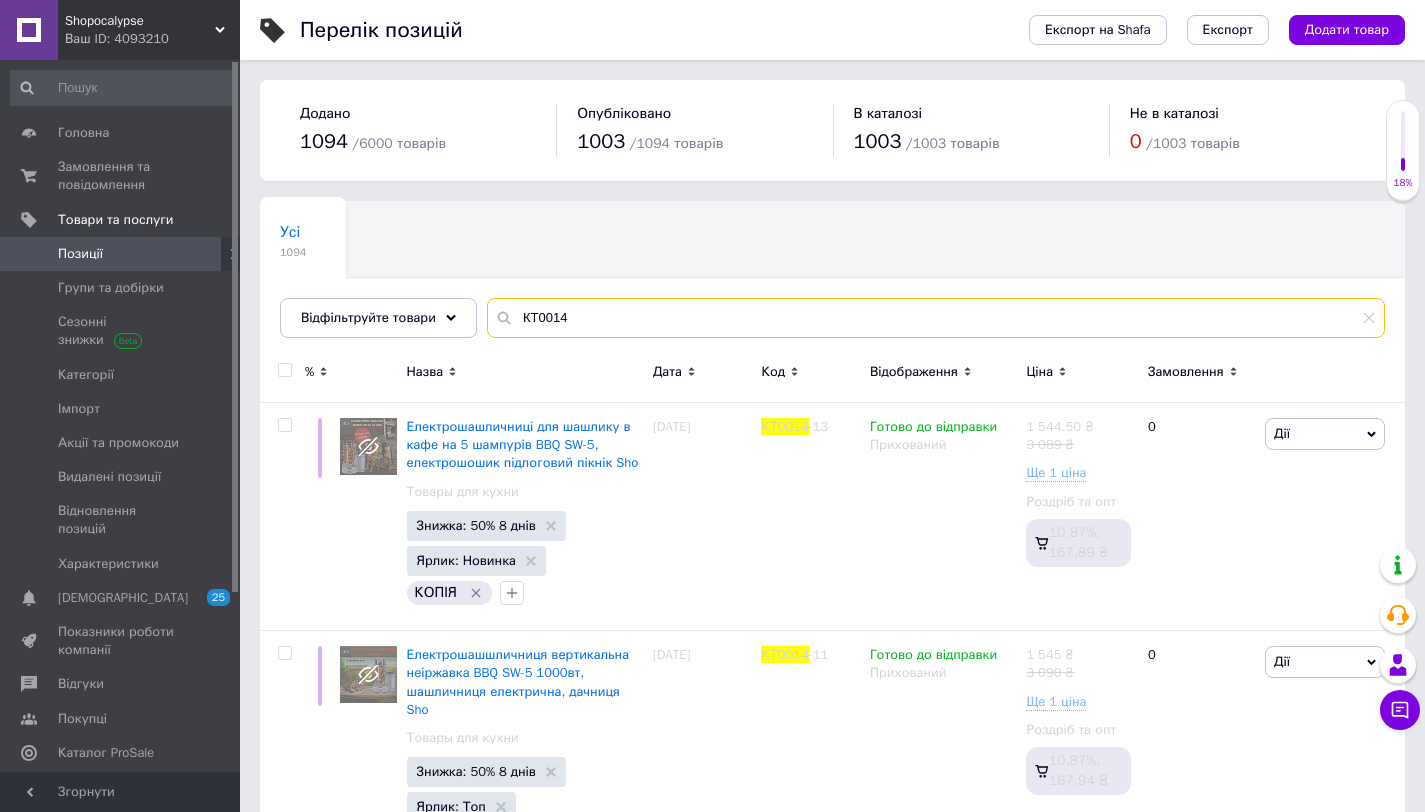 click on "КТ0014" at bounding box center (936, 318) 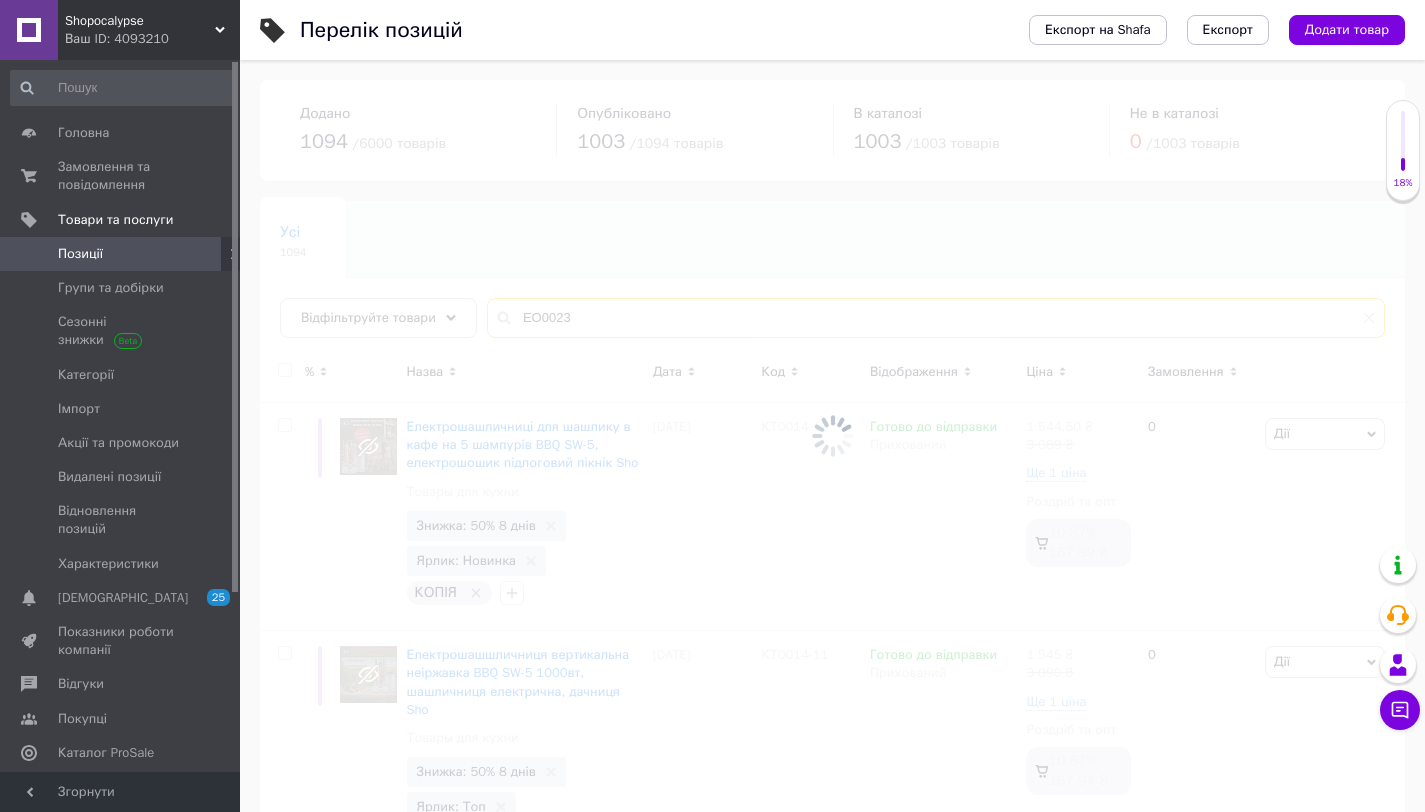 type on "ЕО0023" 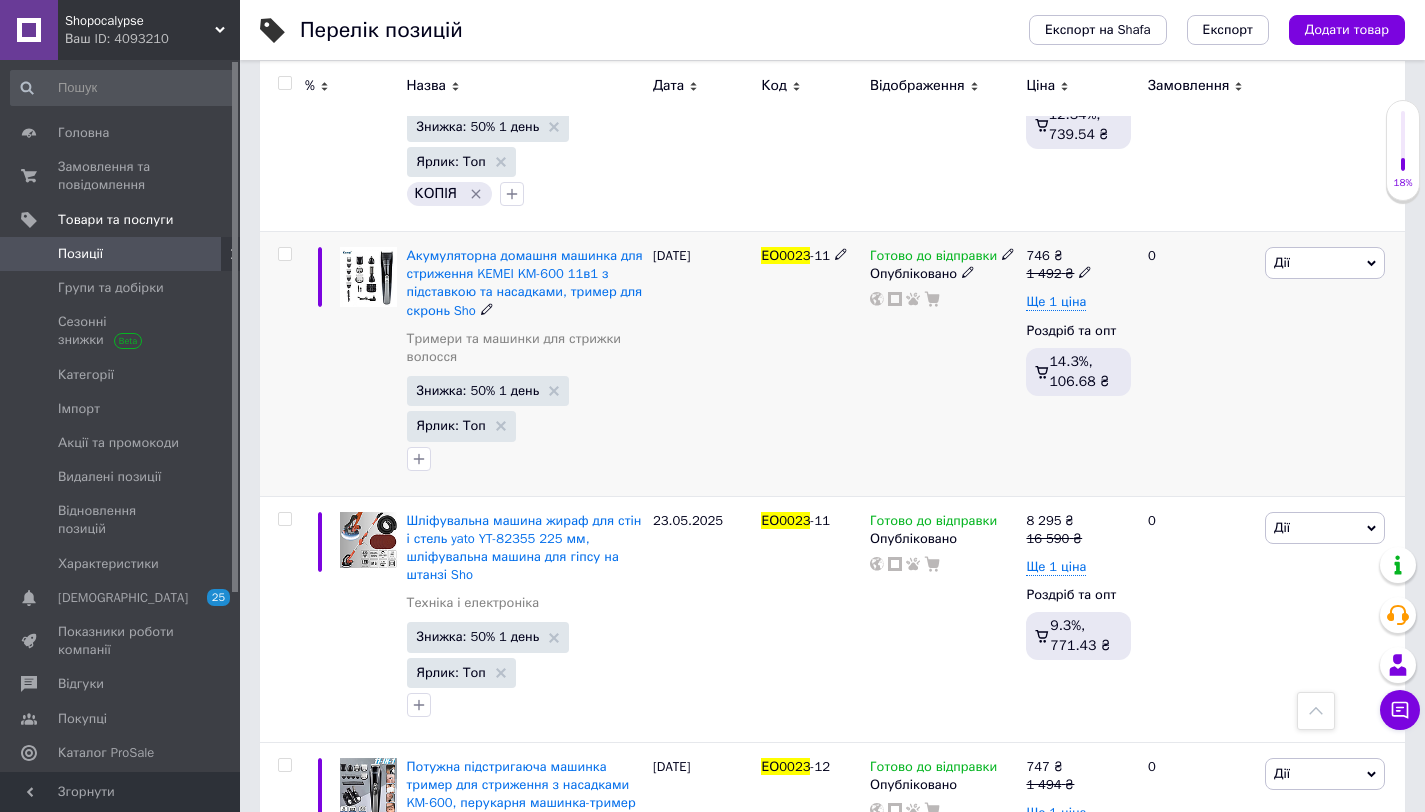 scroll, scrollTop: 942, scrollLeft: 0, axis: vertical 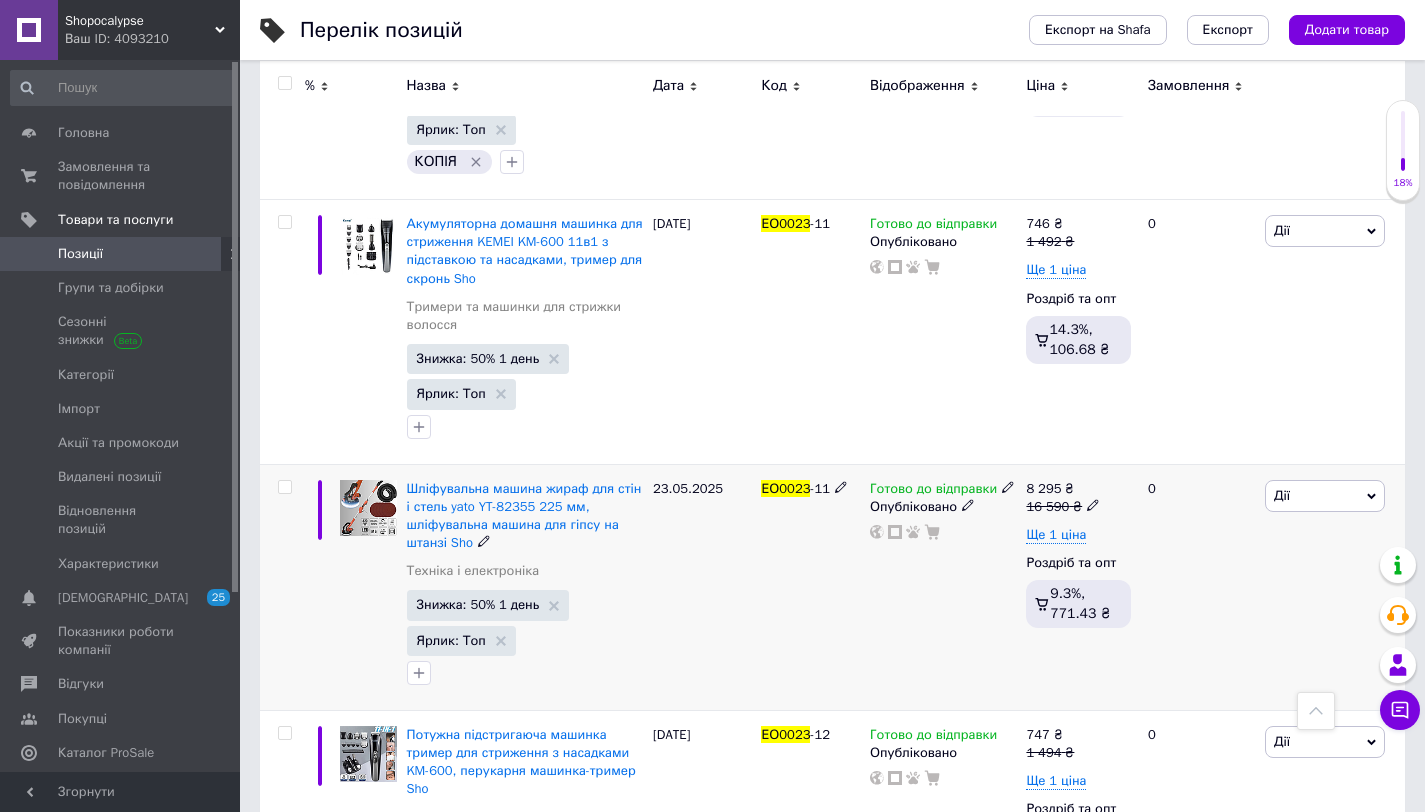 click at bounding box center (1093, 504) 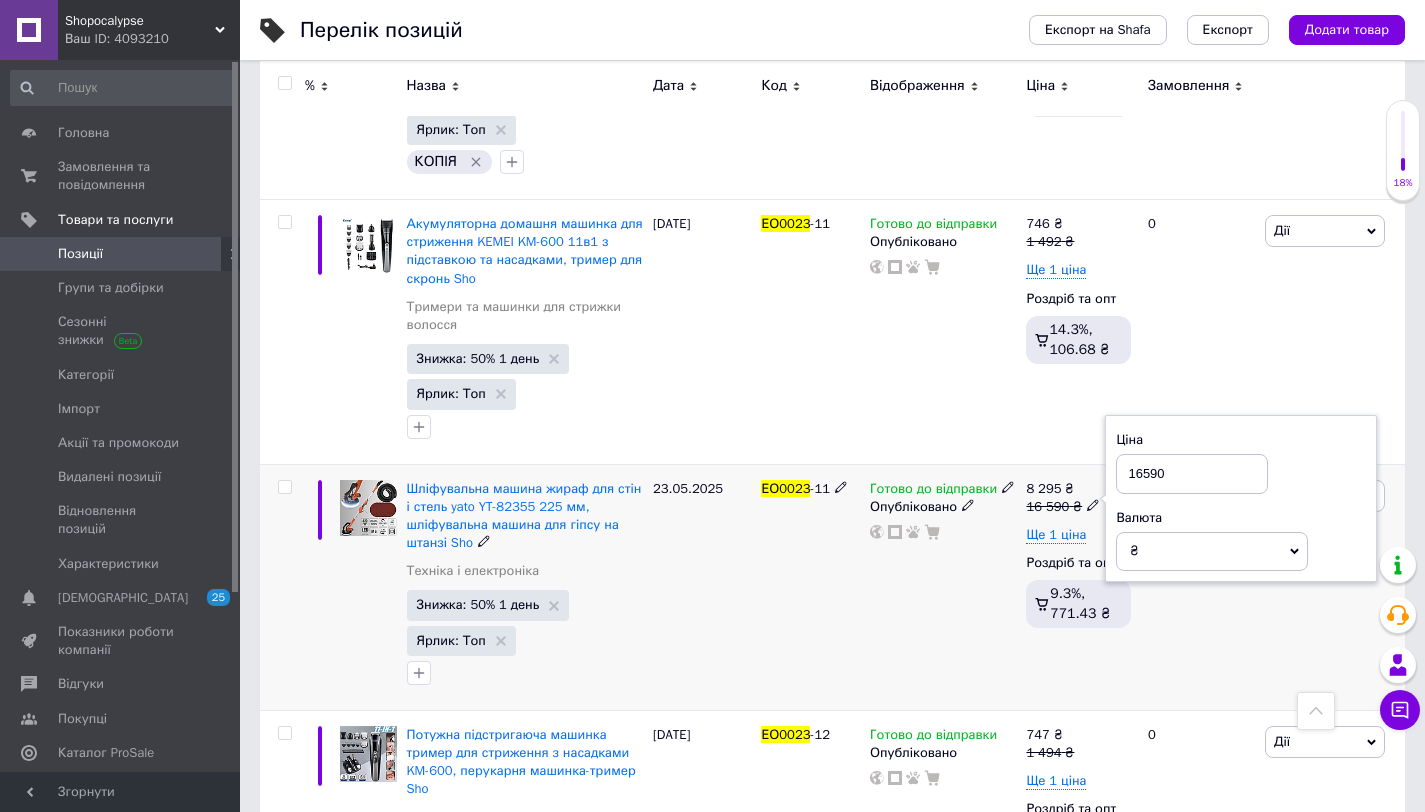 click on "16590" at bounding box center [1192, 474] 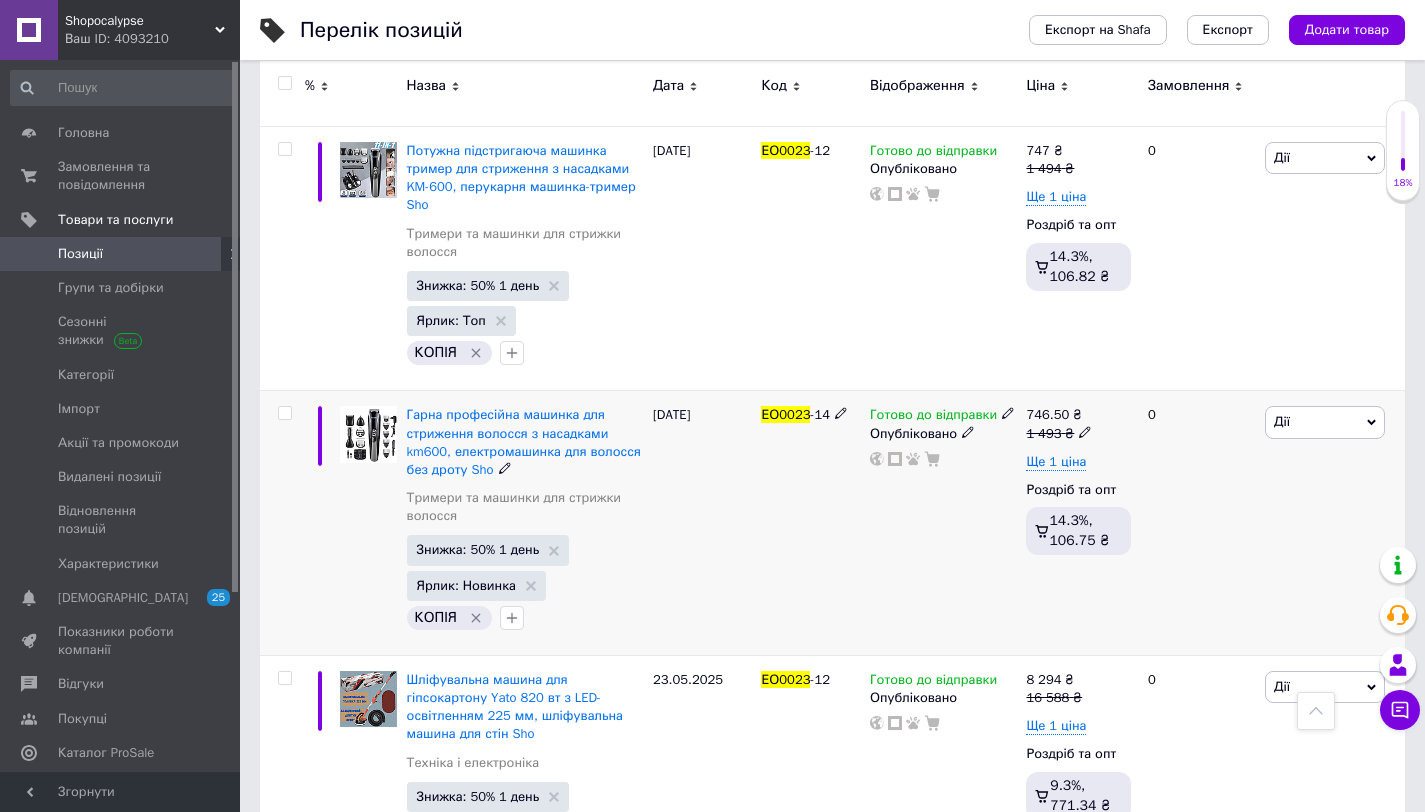 scroll, scrollTop: 1719, scrollLeft: 0, axis: vertical 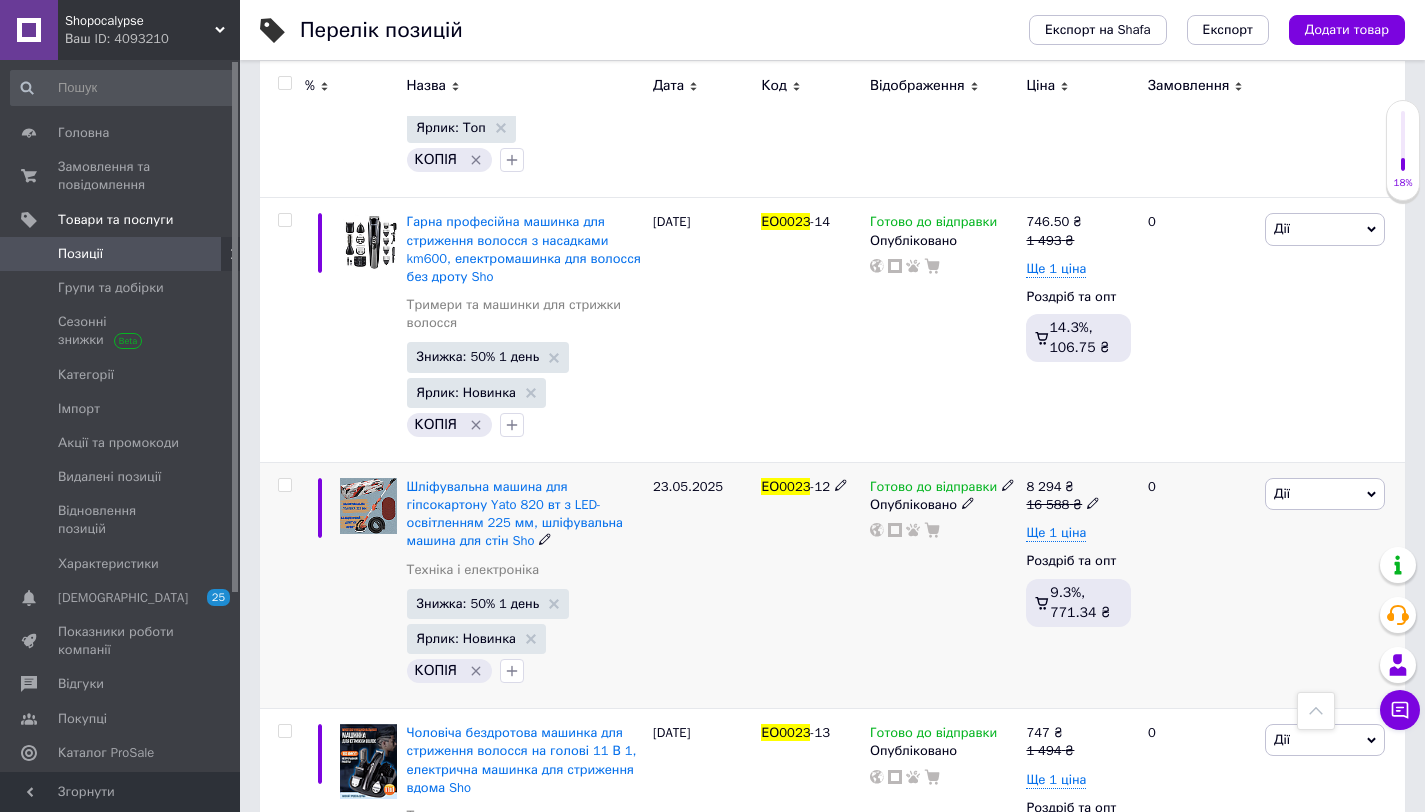 type on "16990" 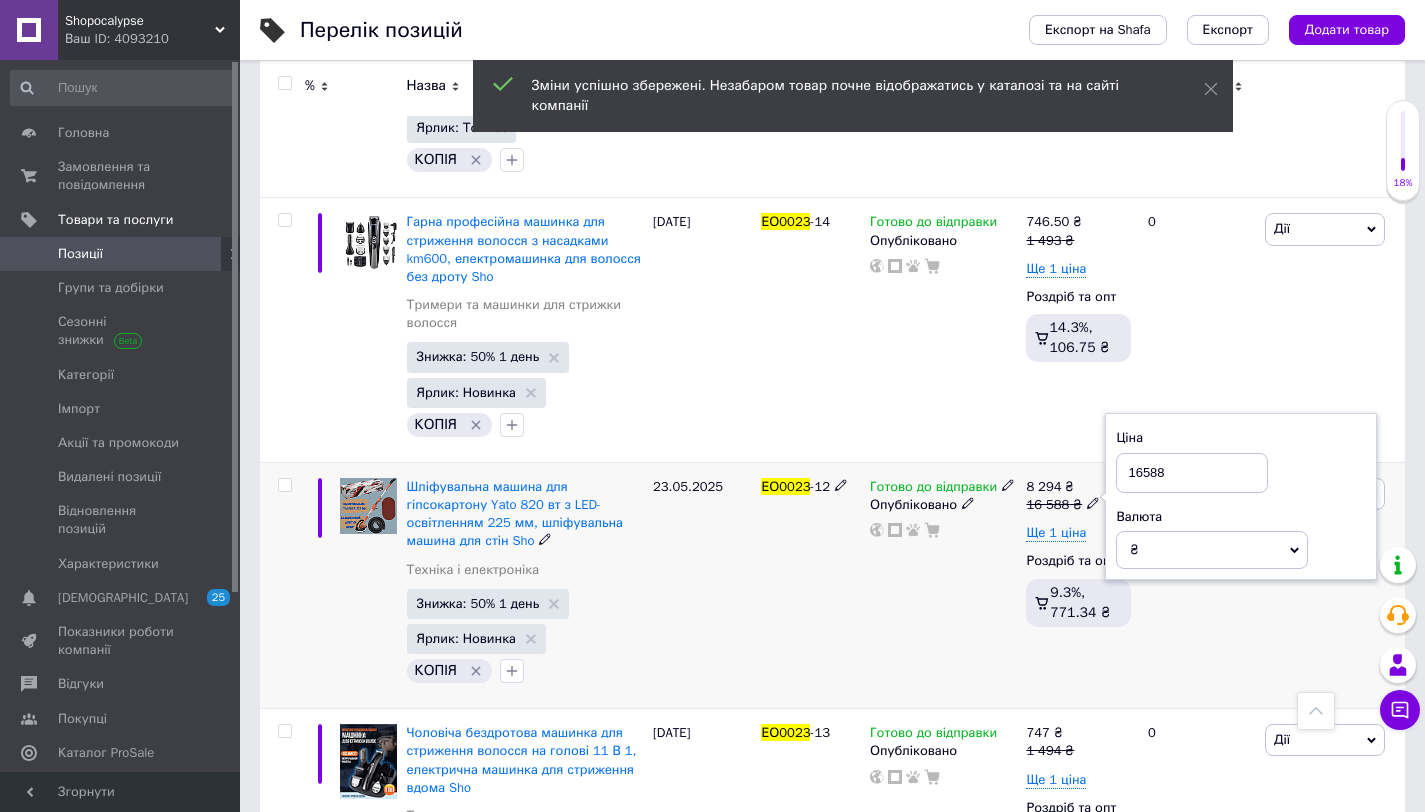 click on "16588" at bounding box center [1192, 473] 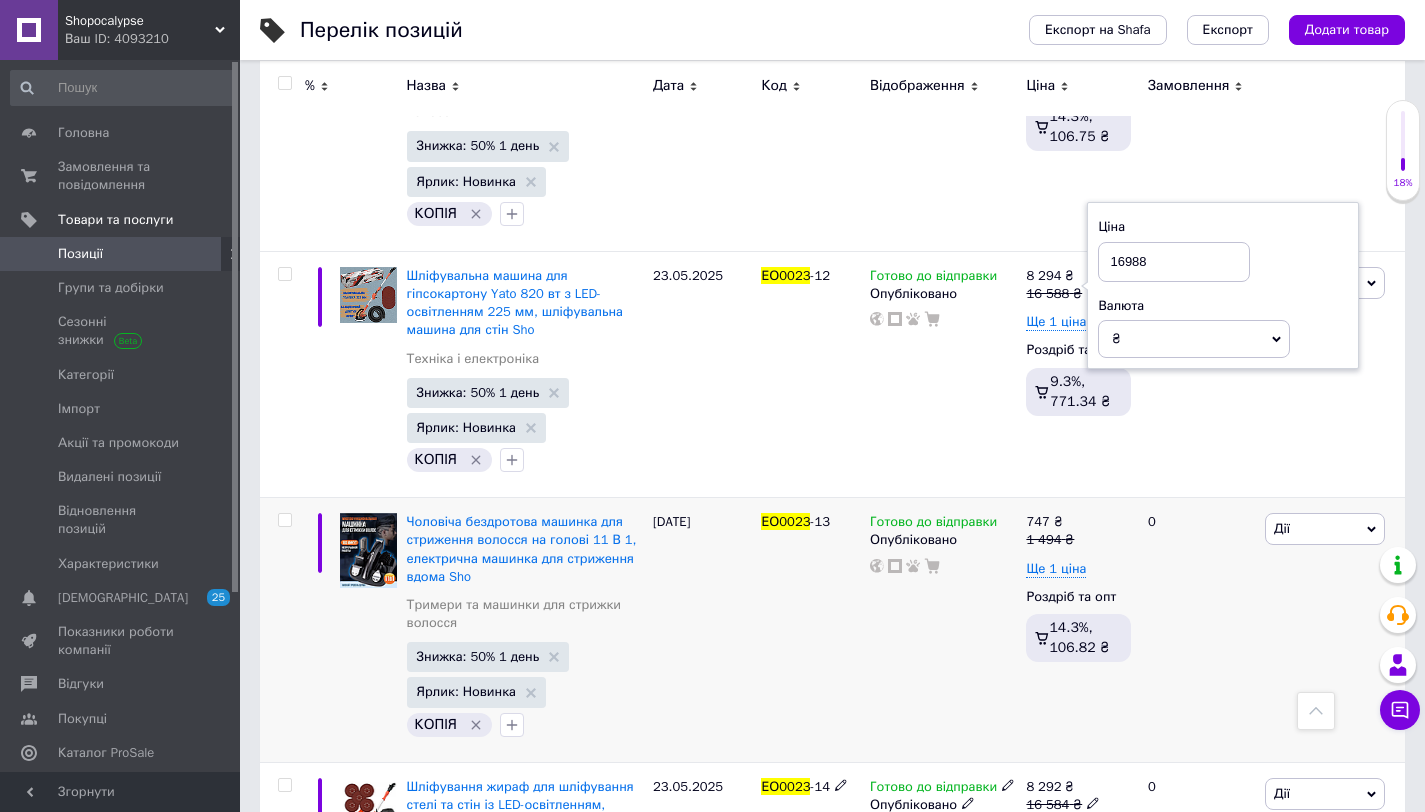 scroll, scrollTop: 2120, scrollLeft: 0, axis: vertical 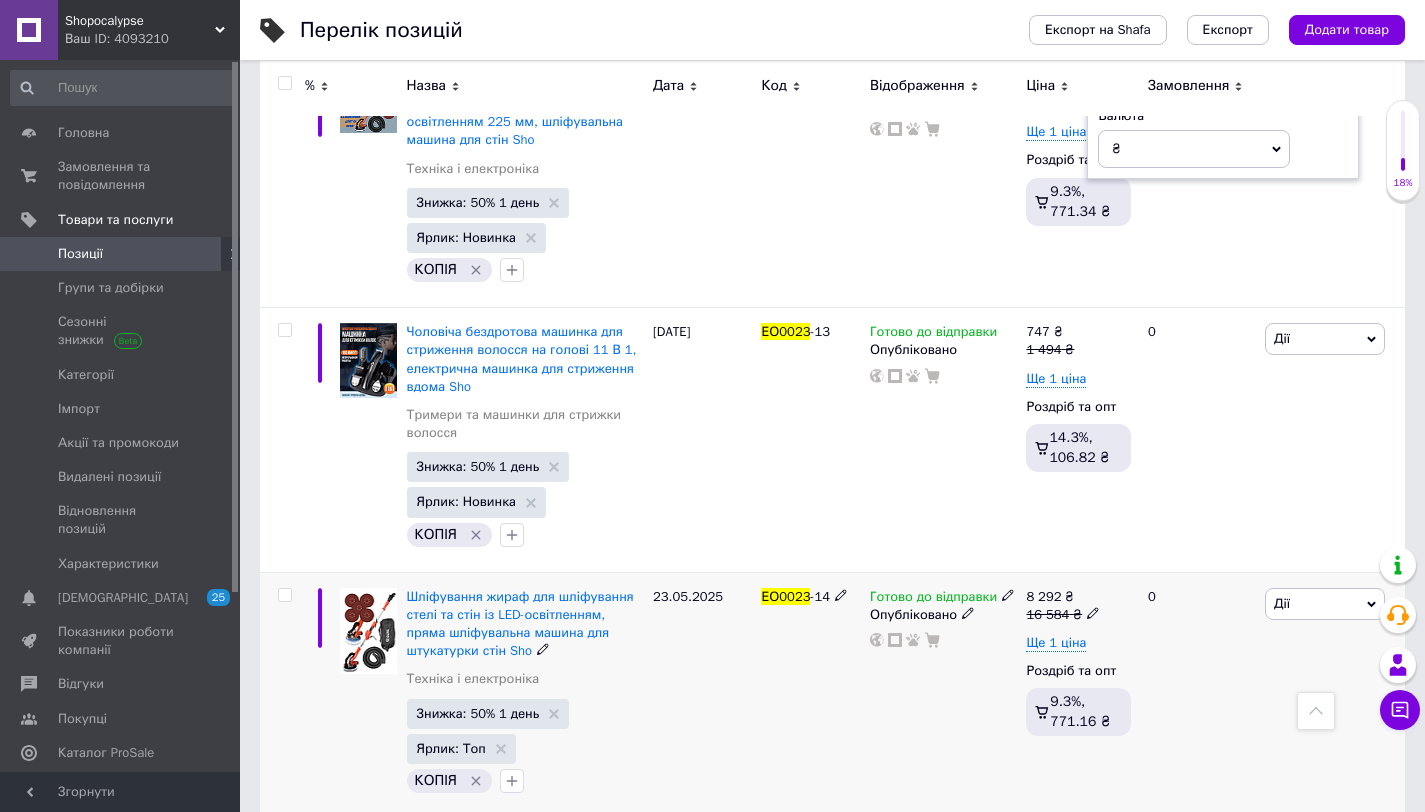 type on "16988" 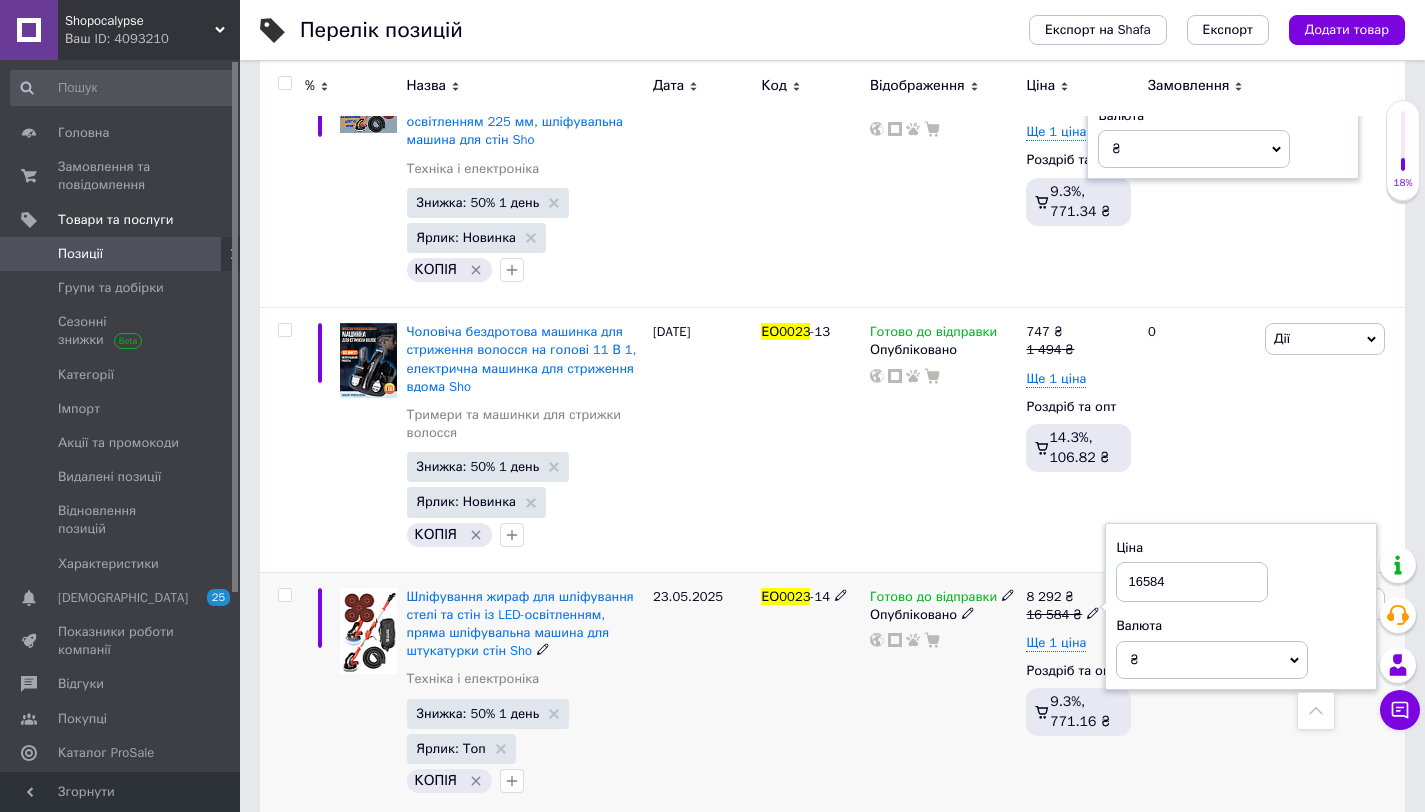 click on "16584" at bounding box center [1192, 582] 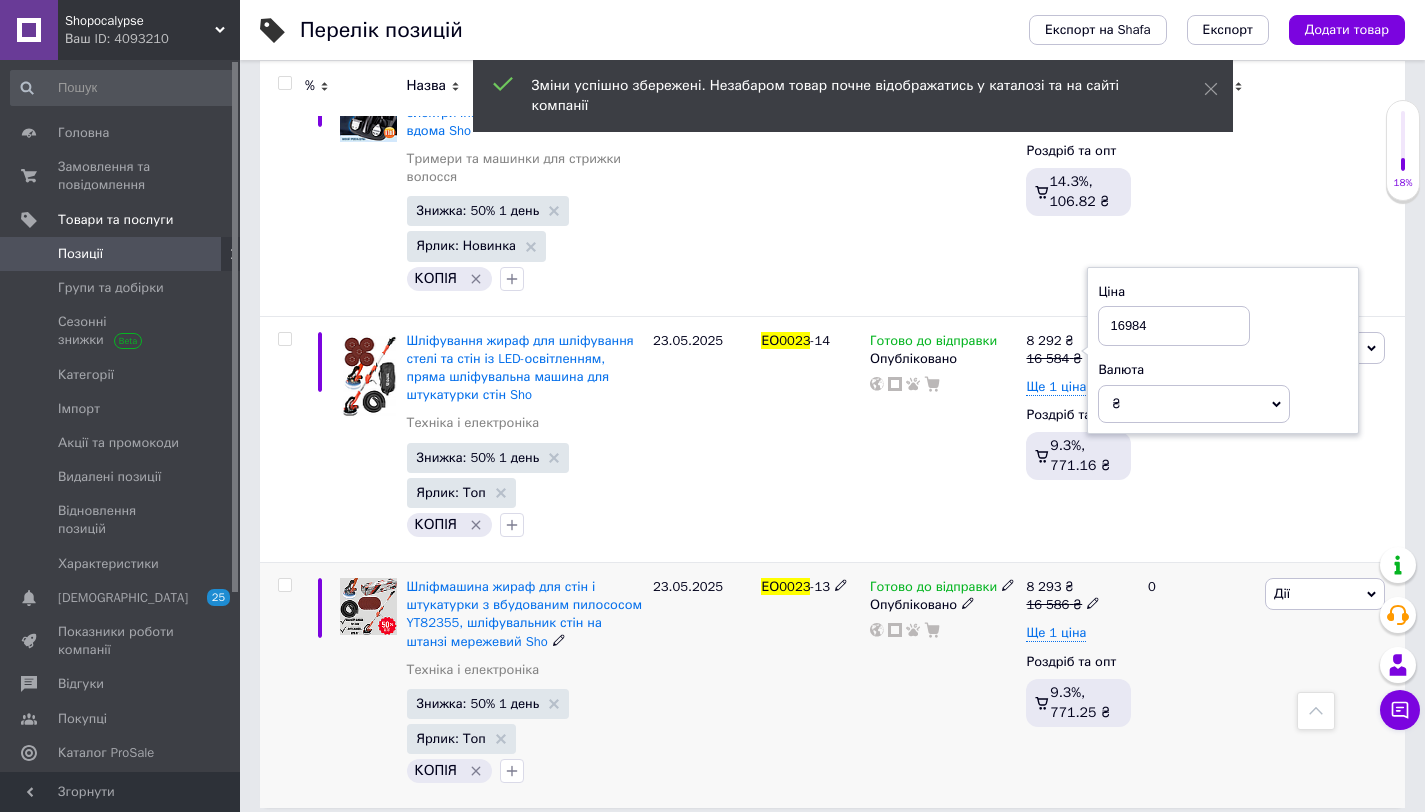 scroll, scrollTop: 2390, scrollLeft: 0, axis: vertical 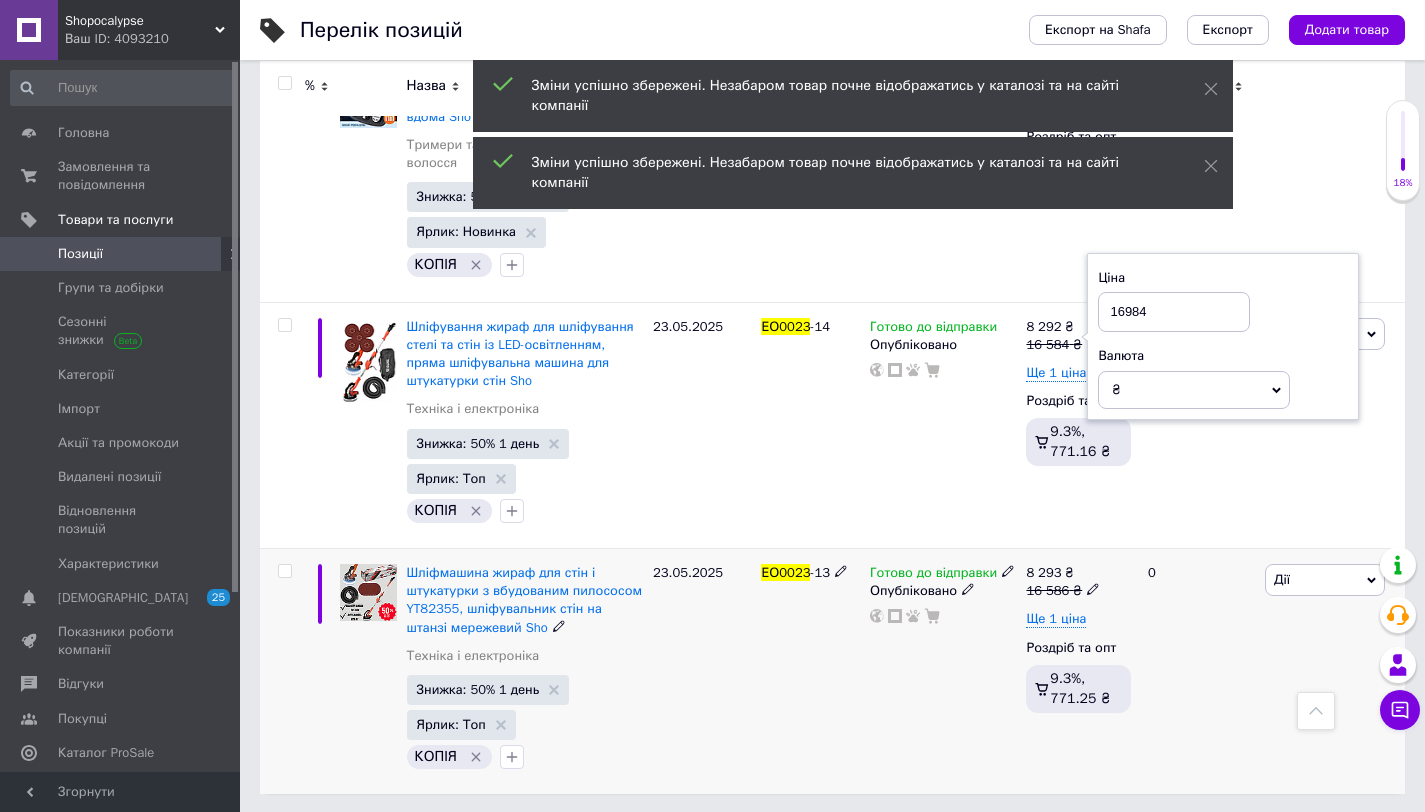 type on "16984" 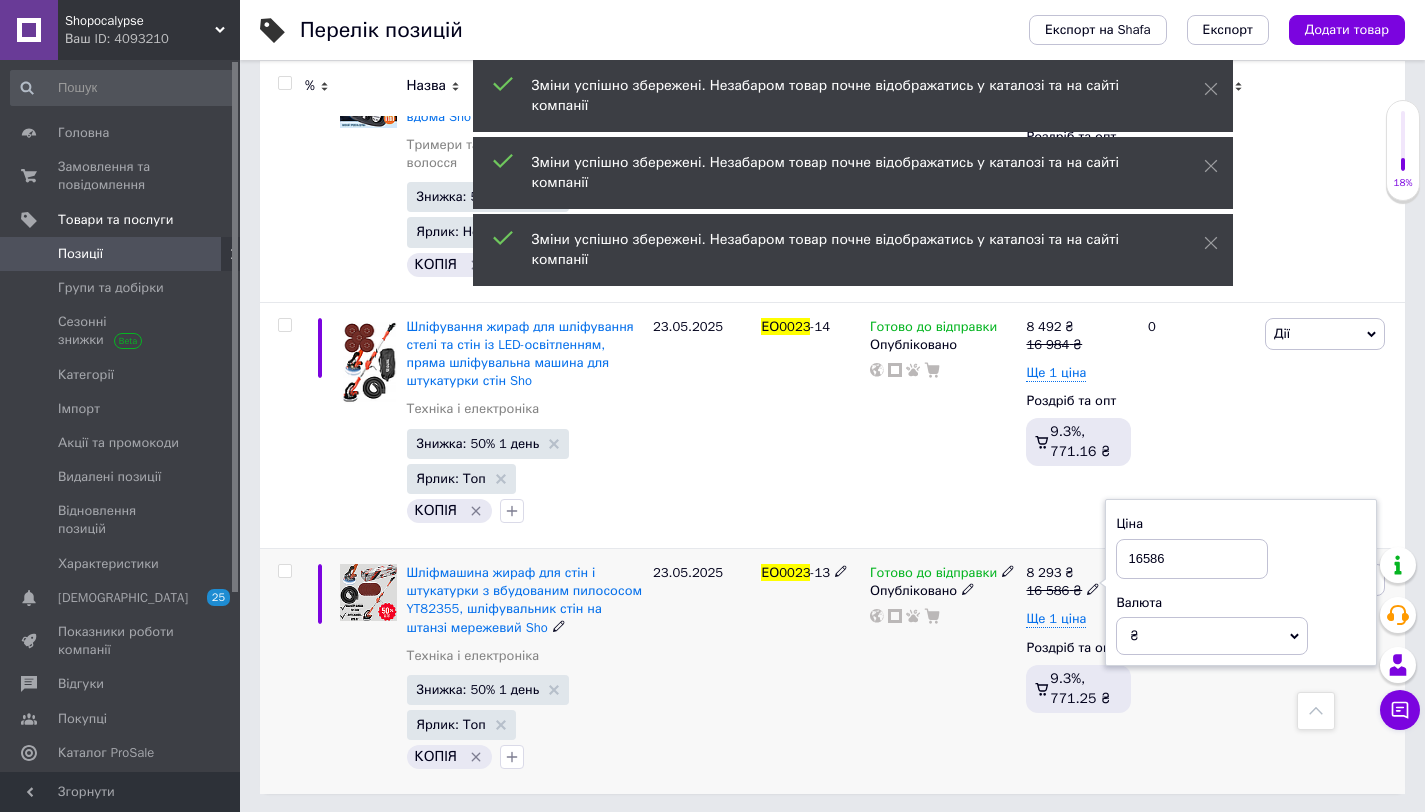 click on "16586" at bounding box center (1192, 559) 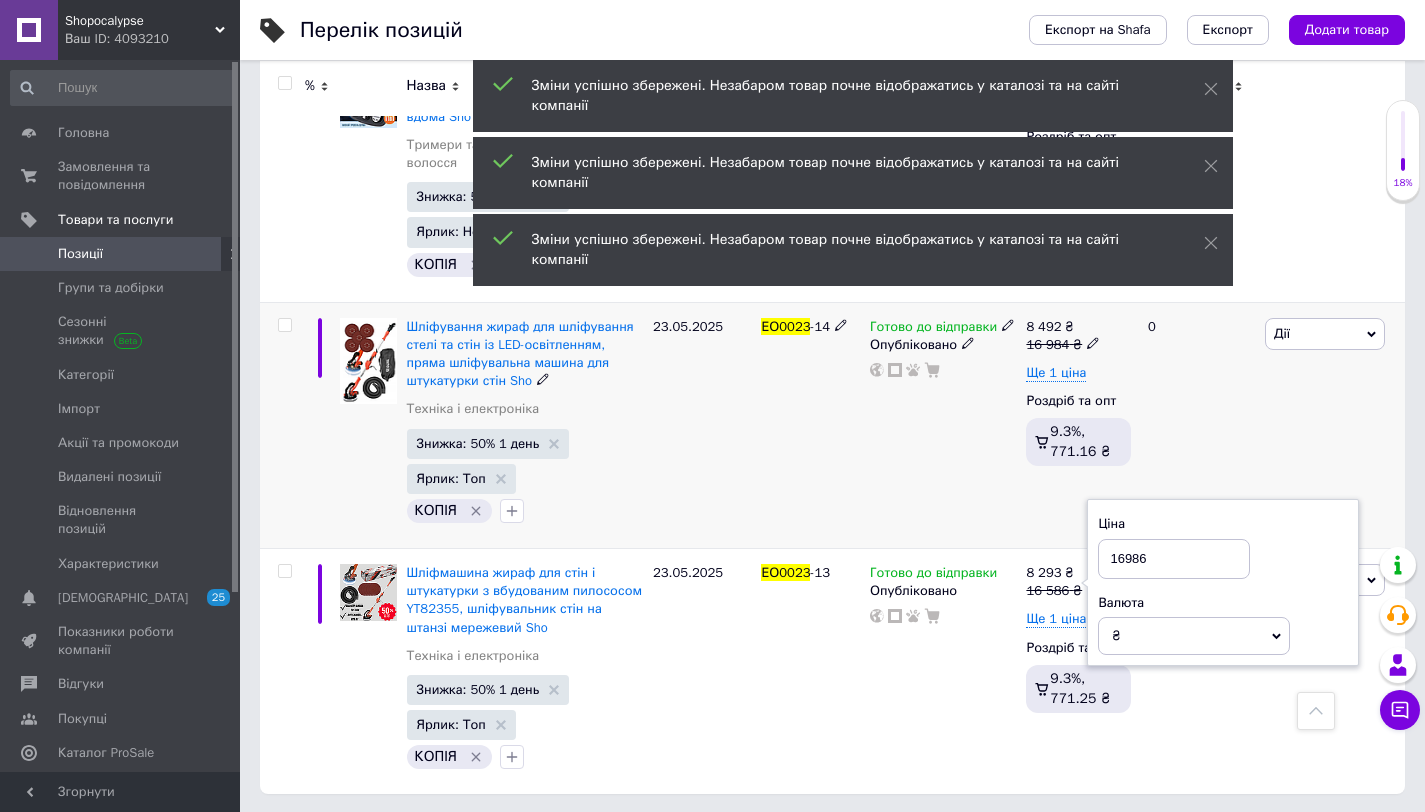 type on "16986" 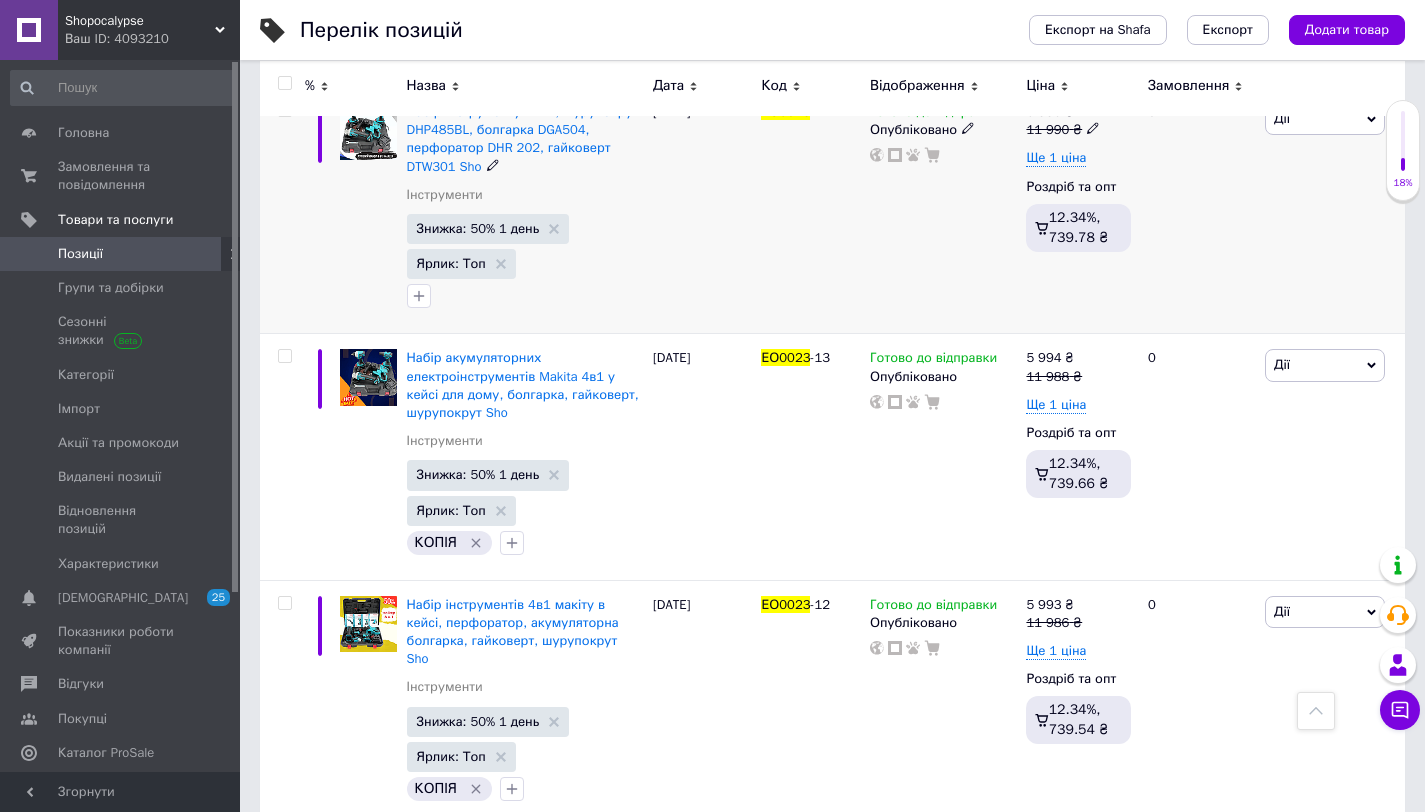 scroll, scrollTop: 0, scrollLeft: 0, axis: both 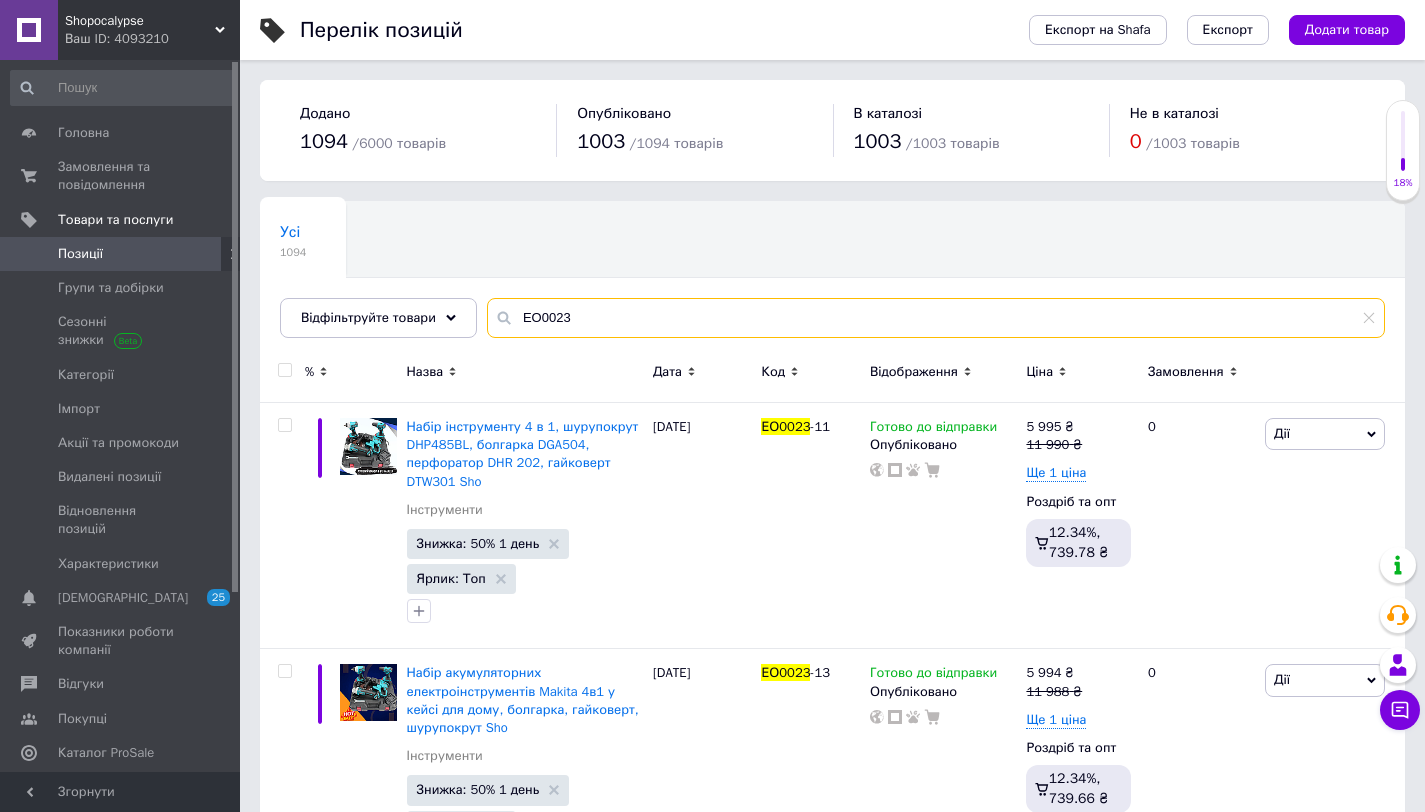 click on "ЕО0023" at bounding box center [936, 318] 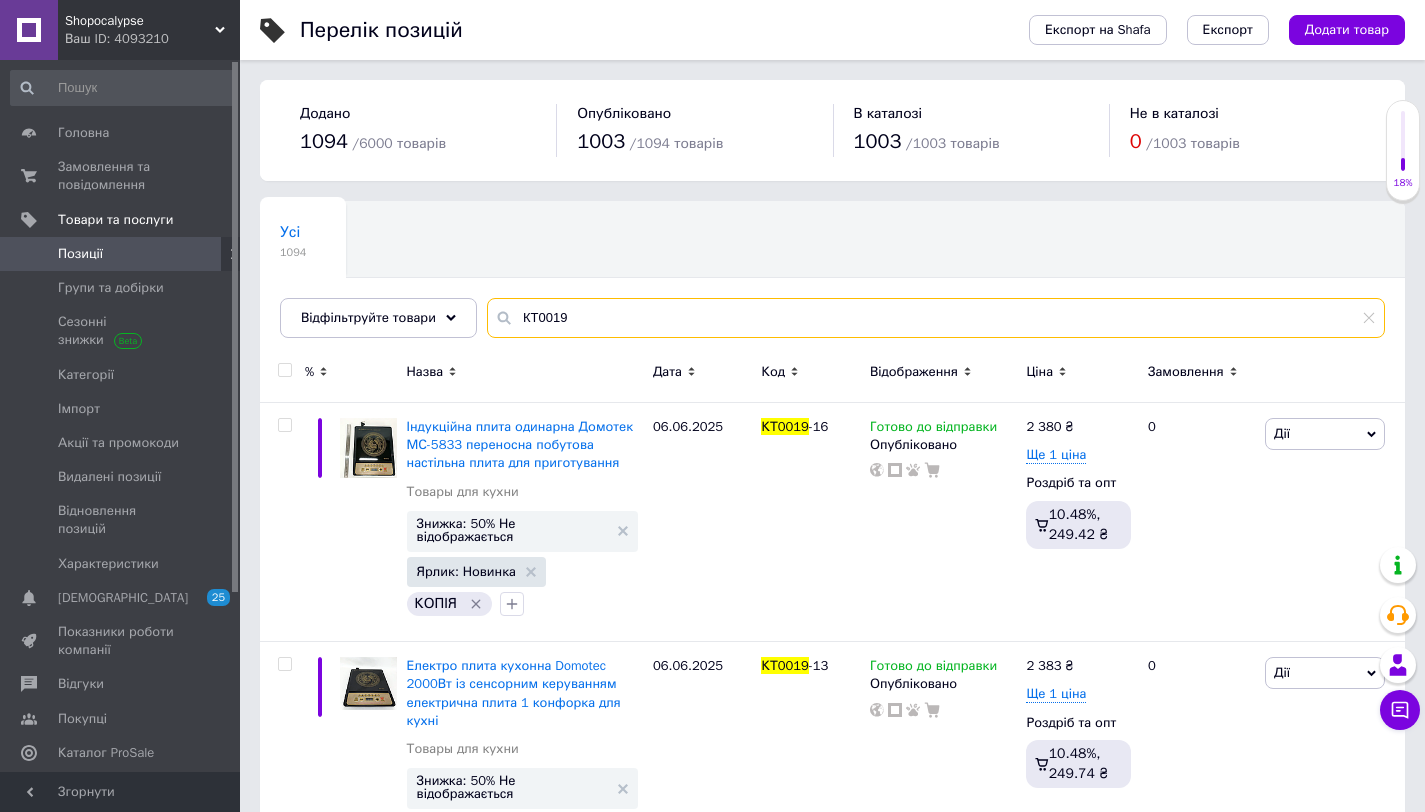 type on "КТ0019" 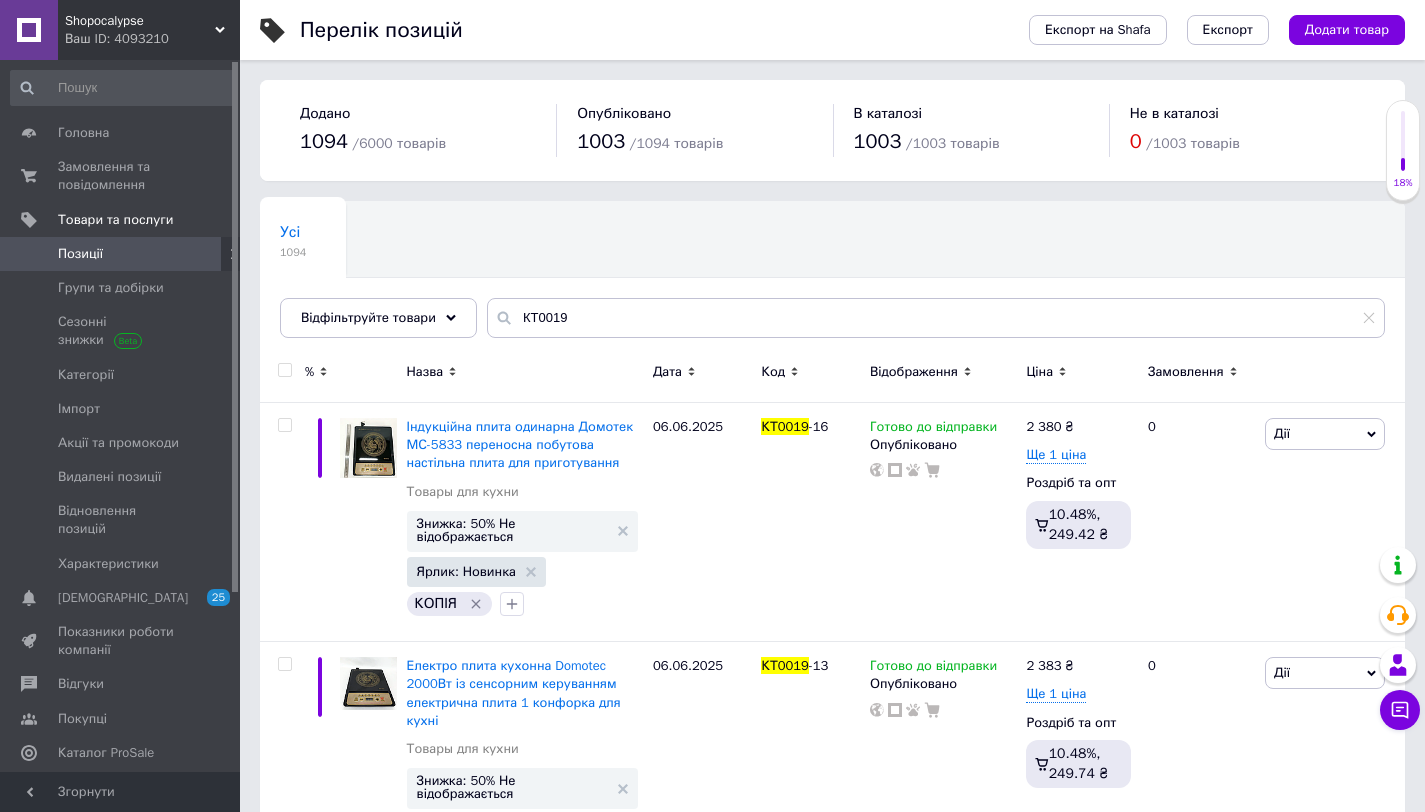 click at bounding box center [284, 370] 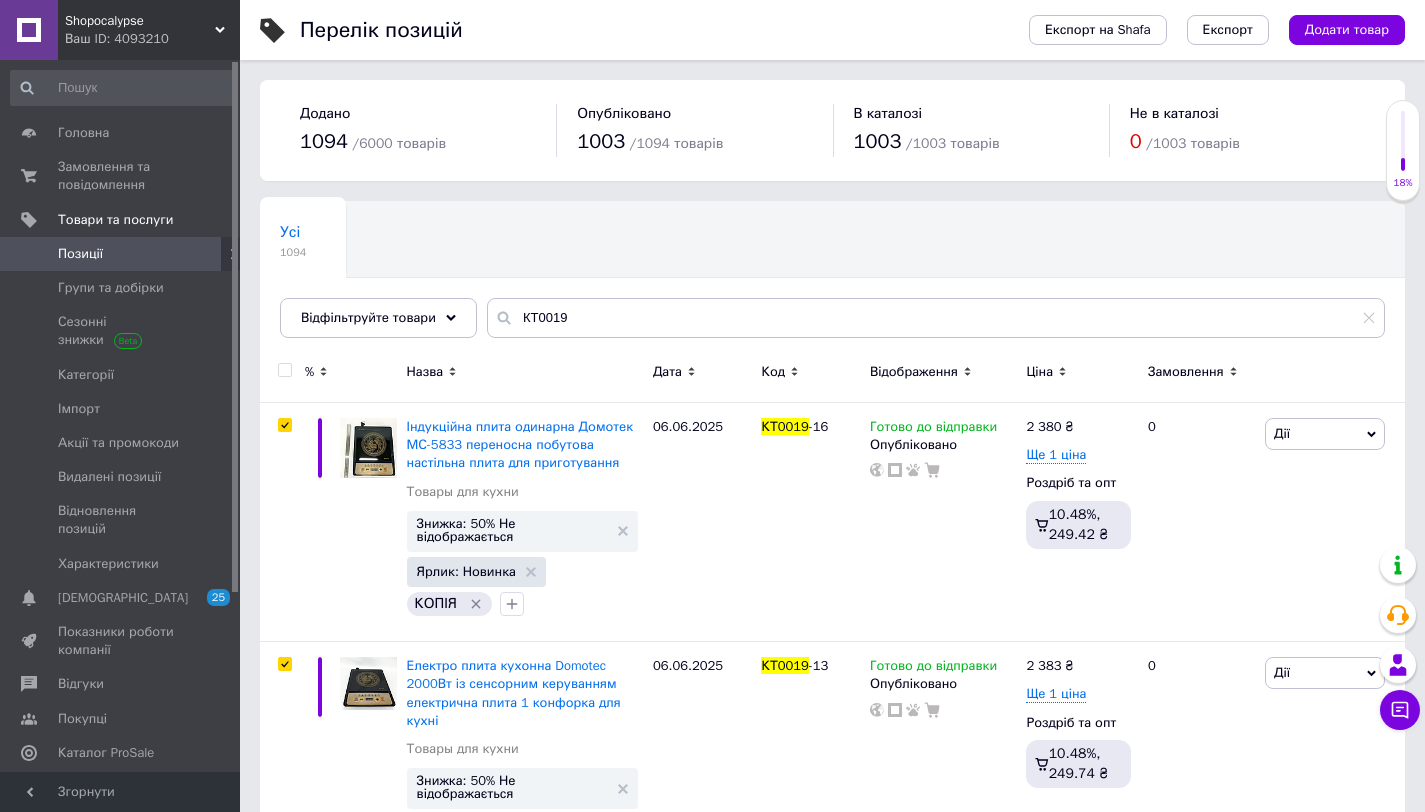 checkbox on "true" 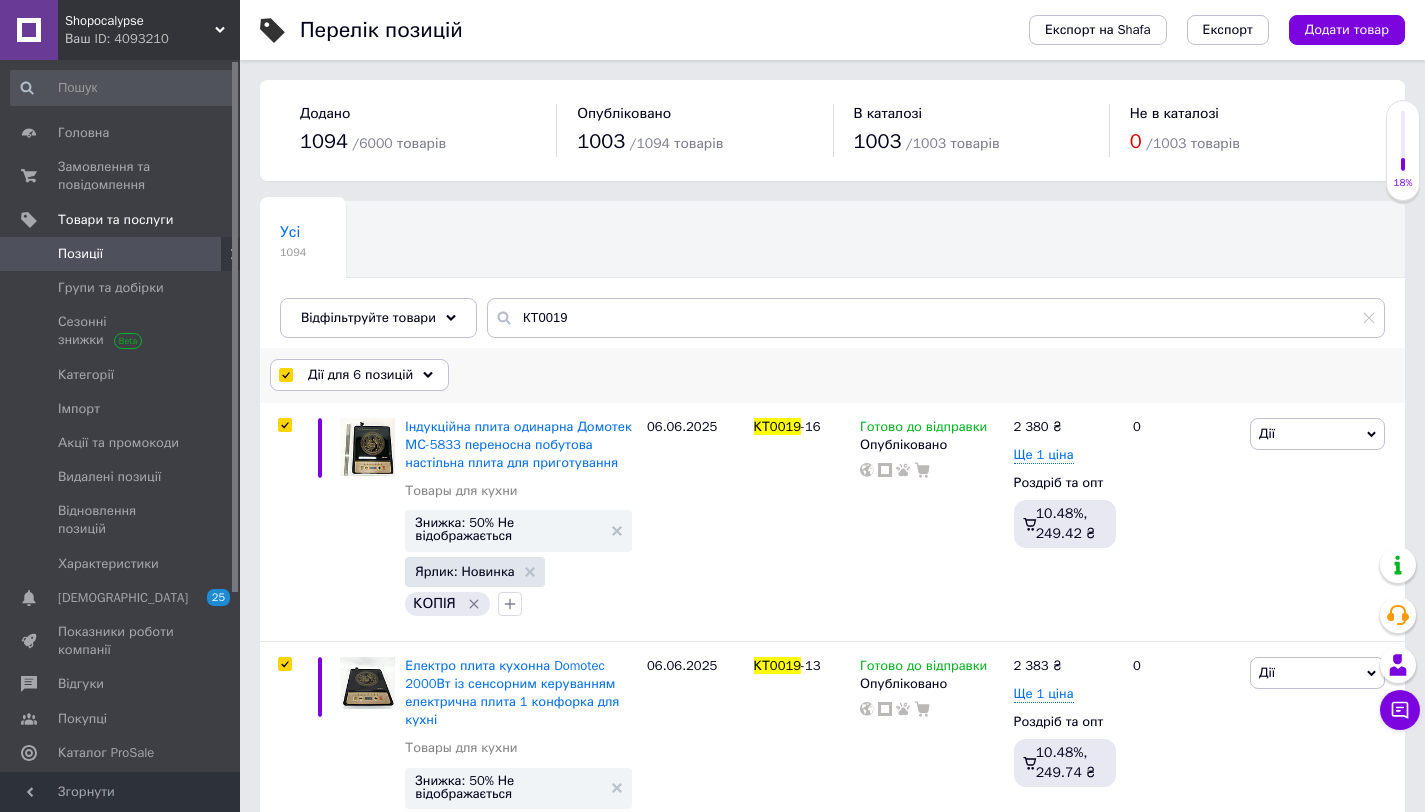 click on "Дії для 6 позицій" at bounding box center (360, 375) 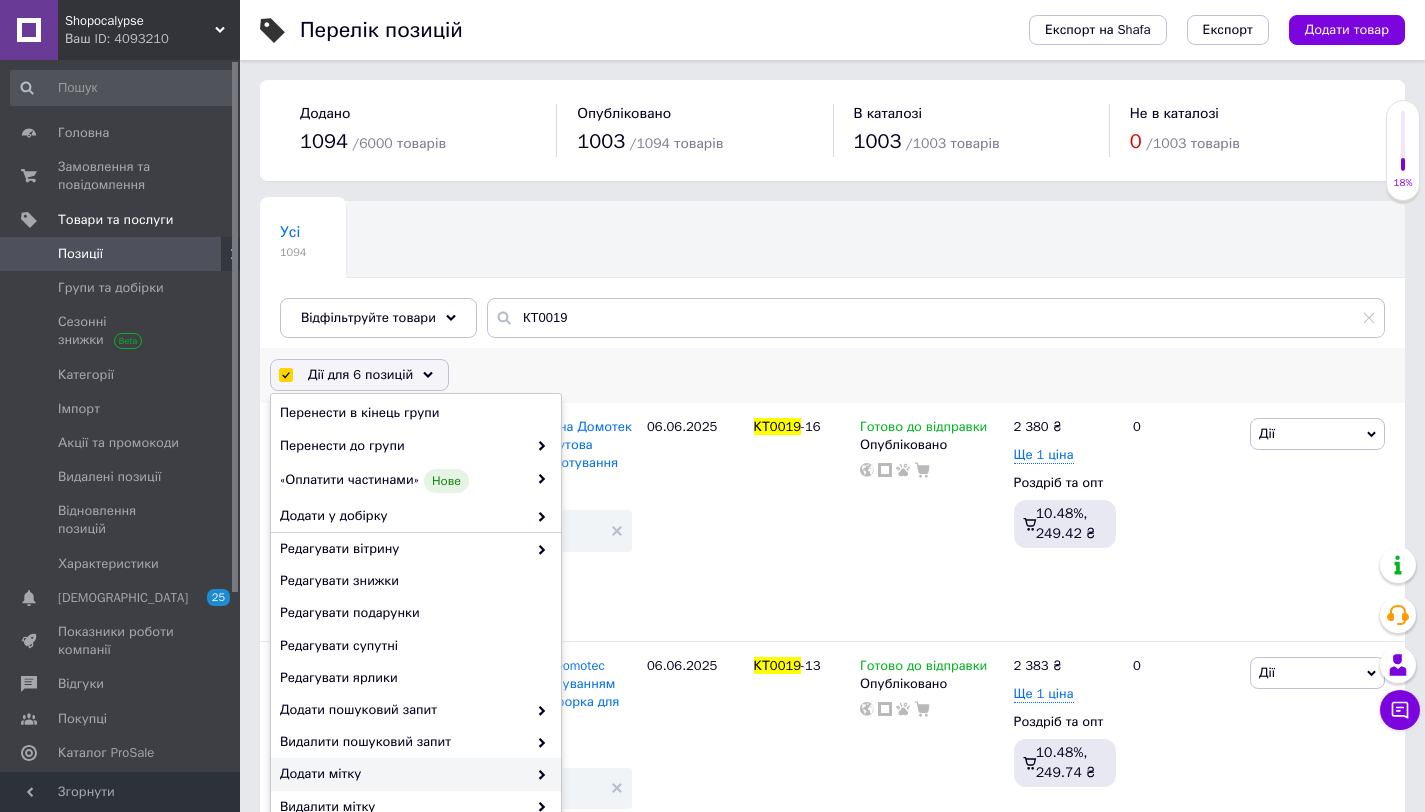 scroll, scrollTop: 109, scrollLeft: 0, axis: vertical 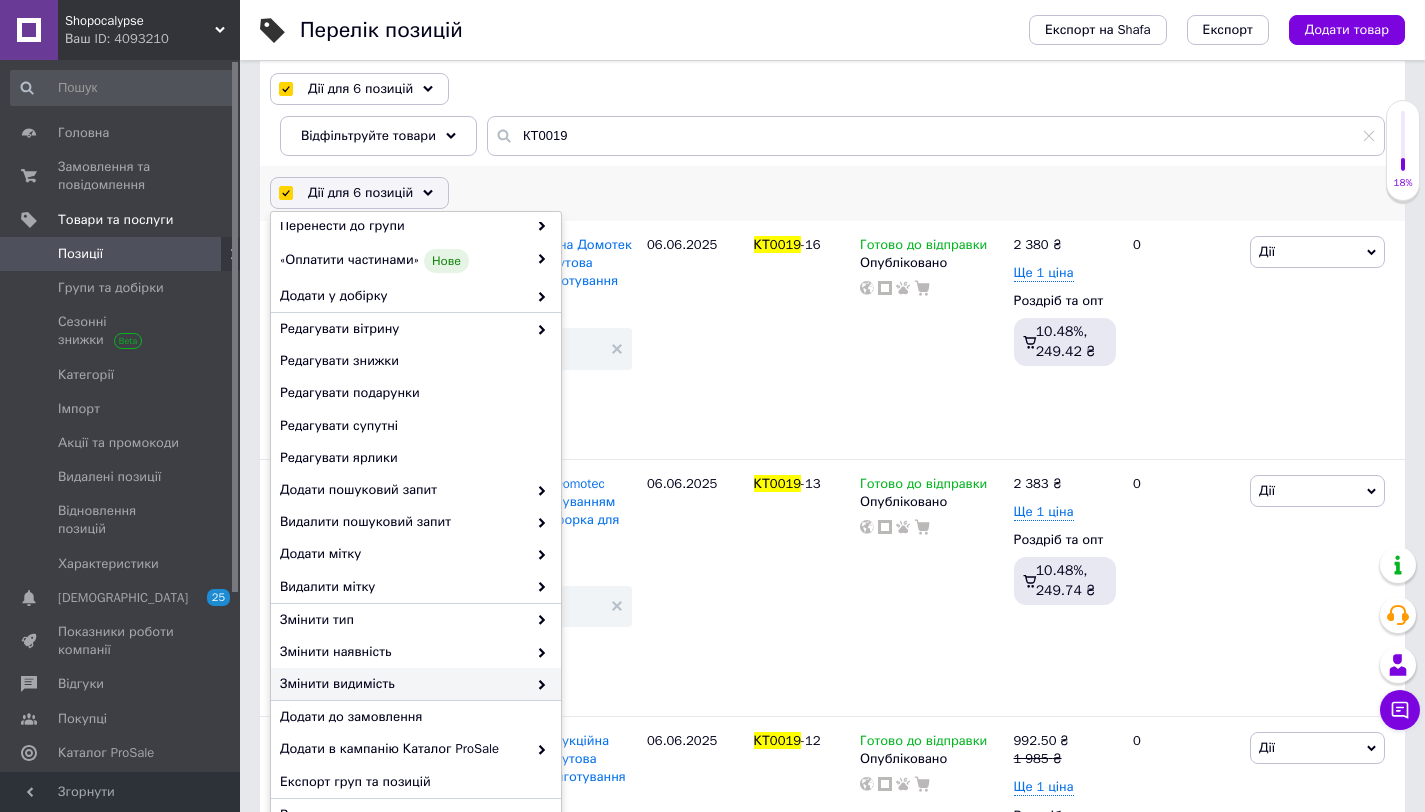 click on "Змінити видимість" at bounding box center [403, 684] 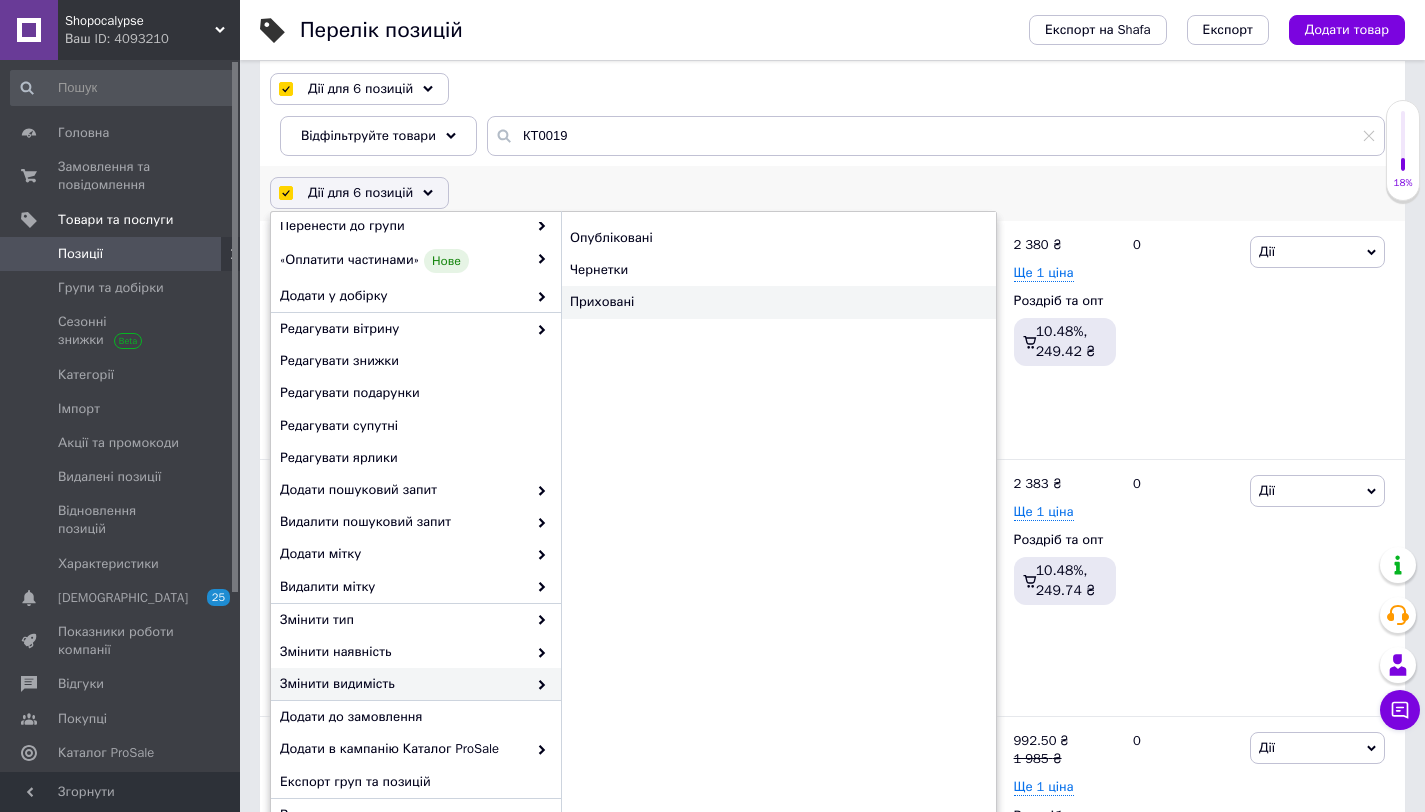 click on "Приховані" at bounding box center [778, 302] 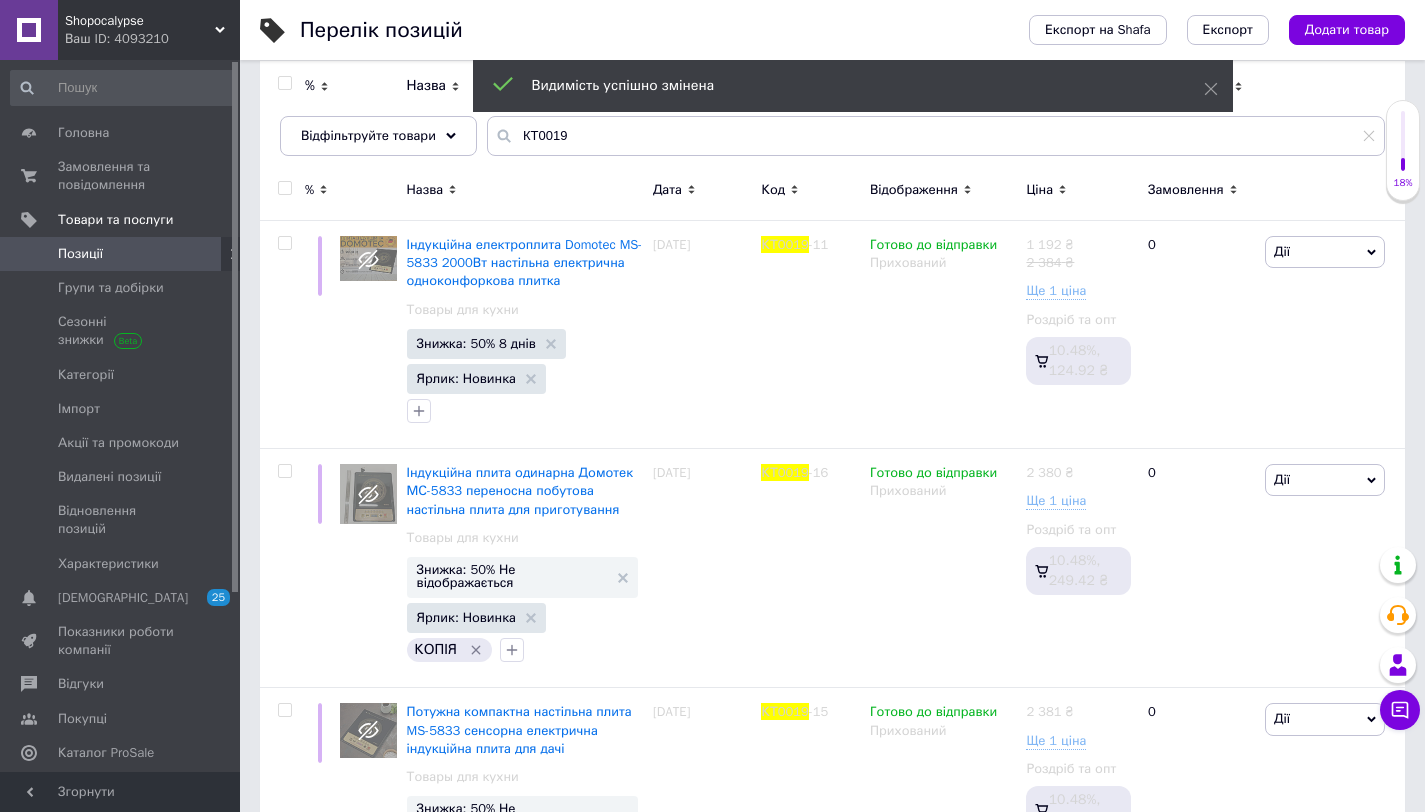 click on "Позиції" at bounding box center [80, 254] 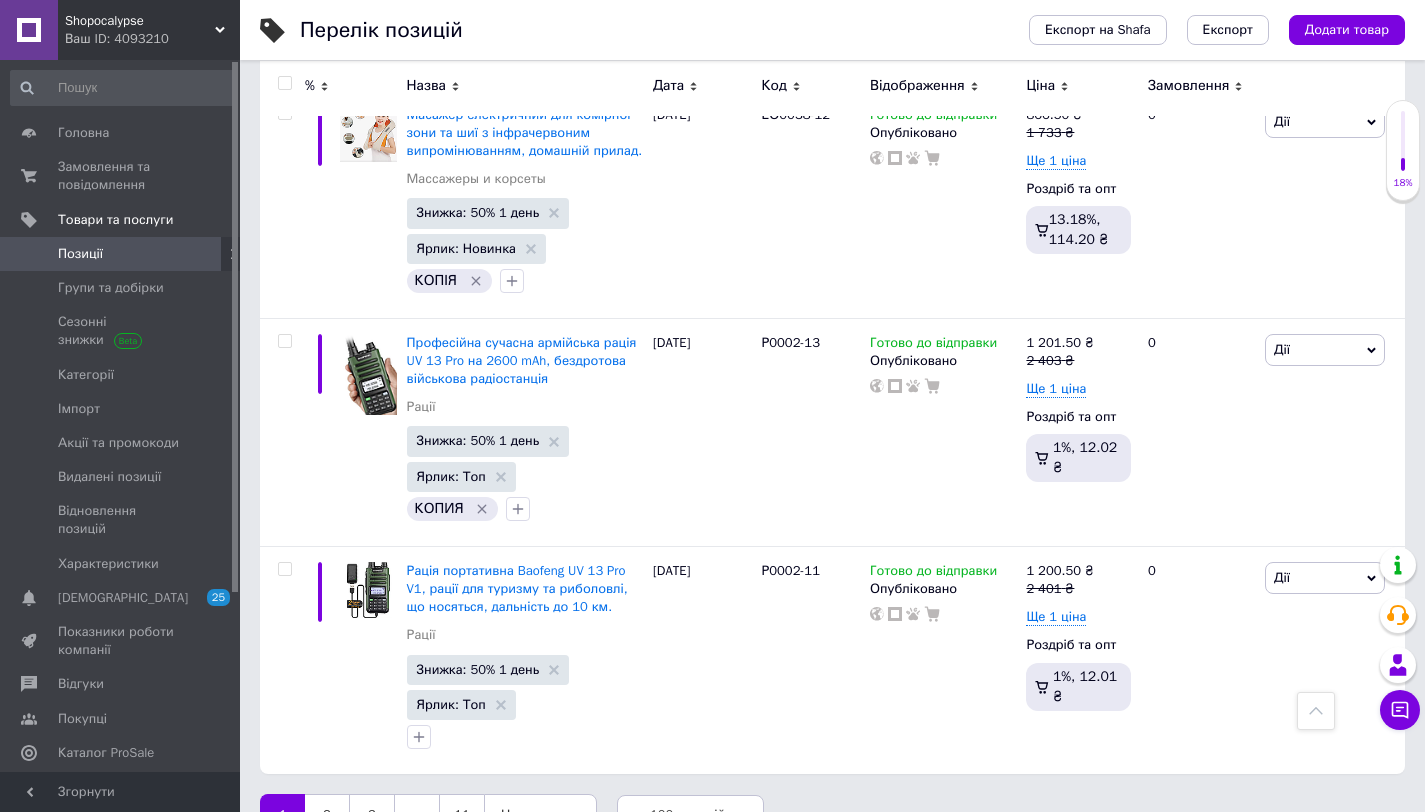 scroll, scrollTop: 22914, scrollLeft: 0, axis: vertical 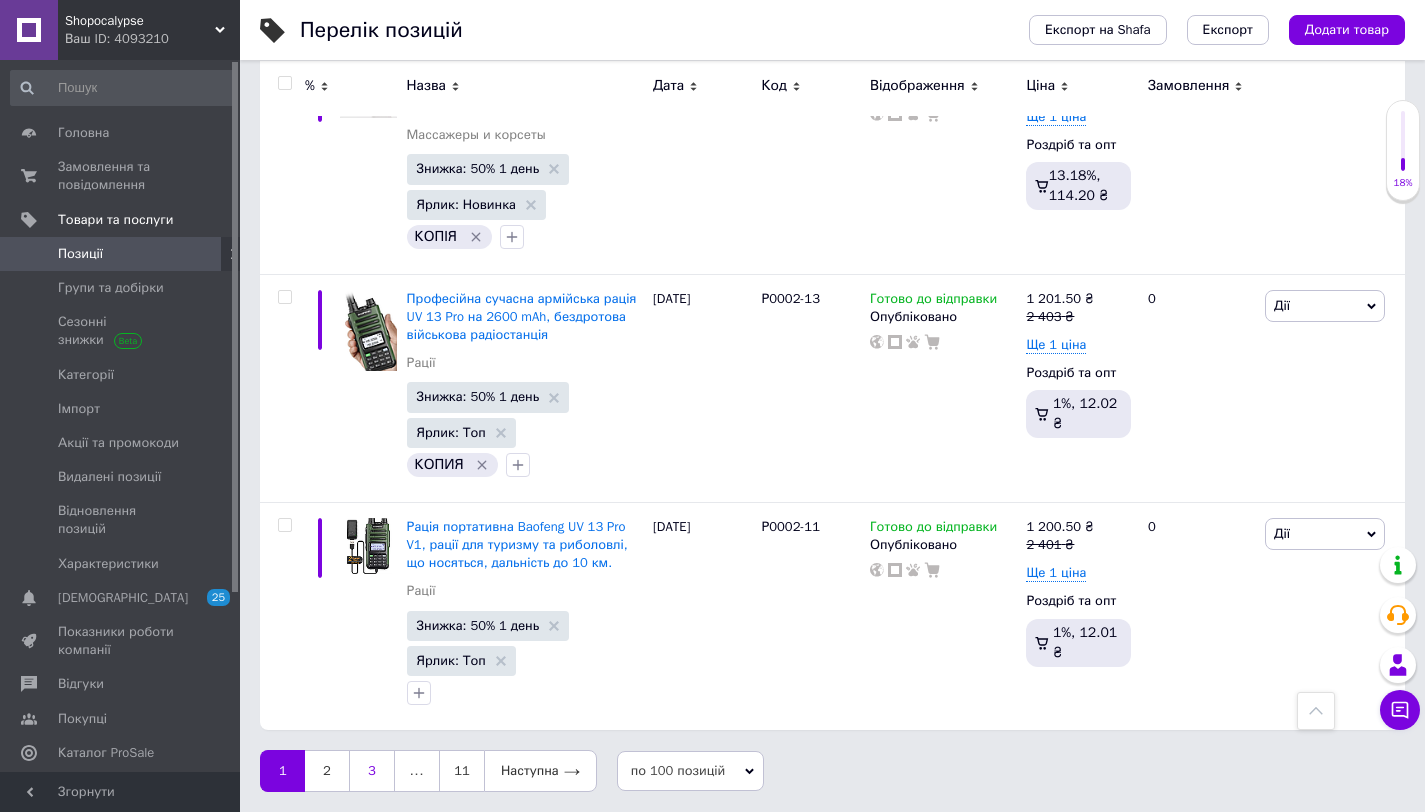 click on "3" at bounding box center [372, 771] 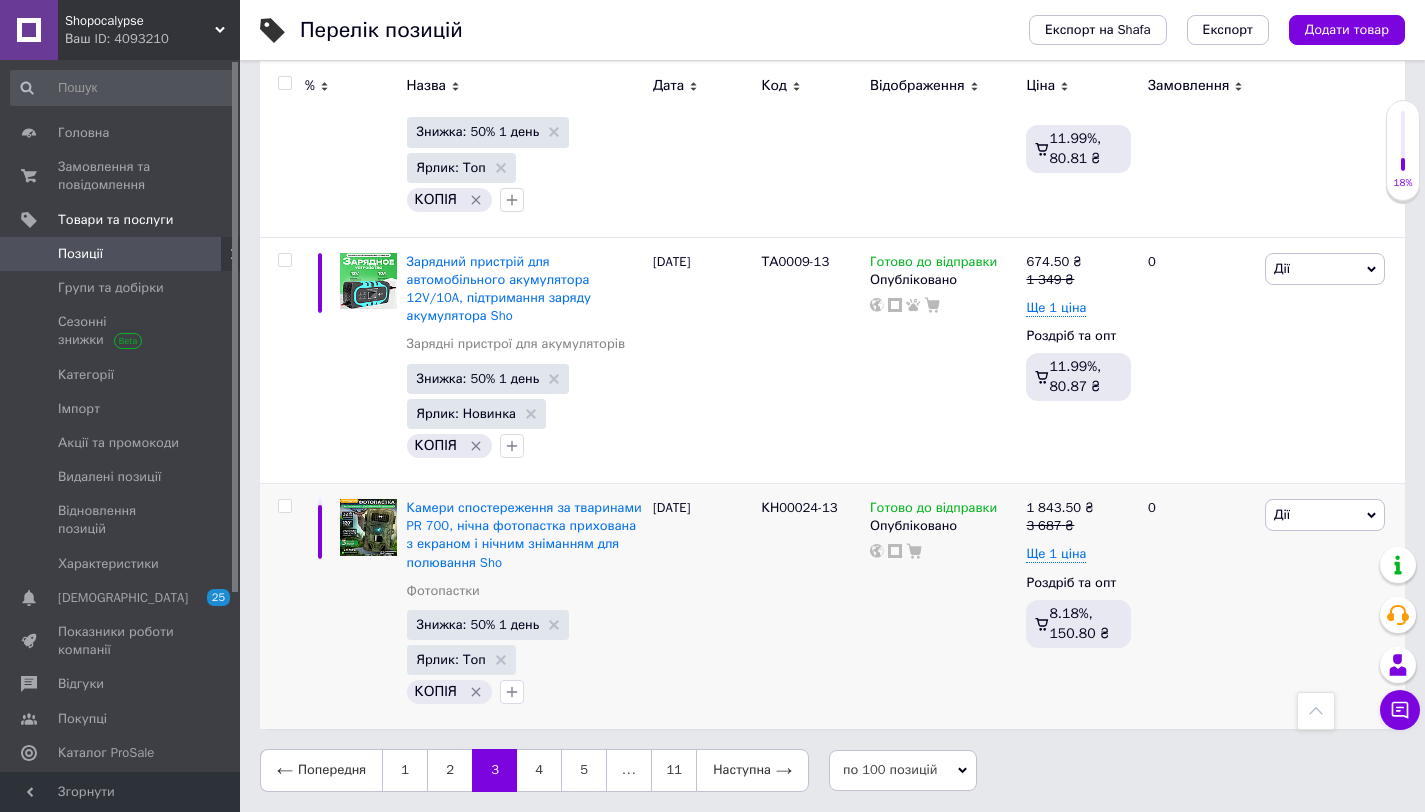 scroll, scrollTop: 23472, scrollLeft: 0, axis: vertical 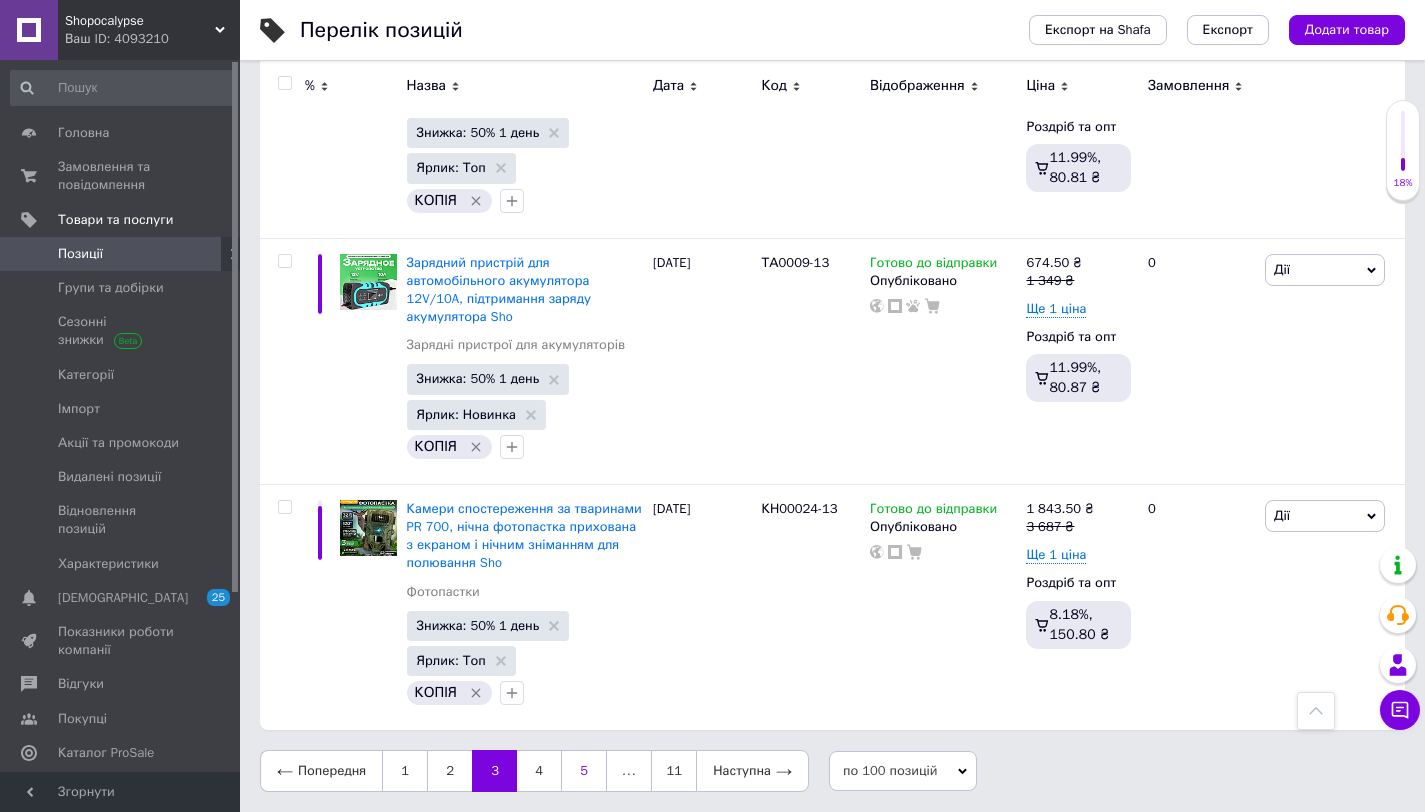 click on "5" at bounding box center (584, 771) 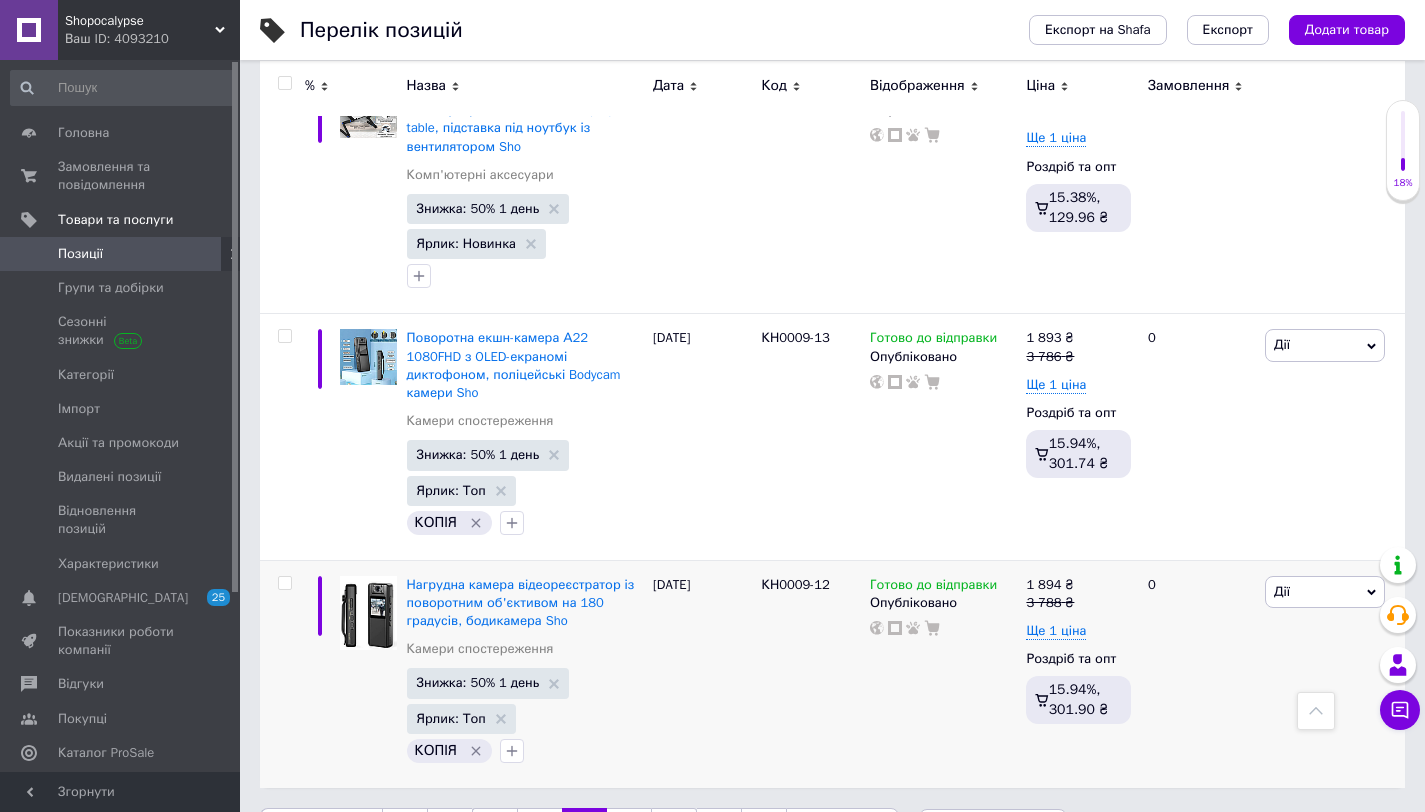 scroll, scrollTop: 24199, scrollLeft: 0, axis: vertical 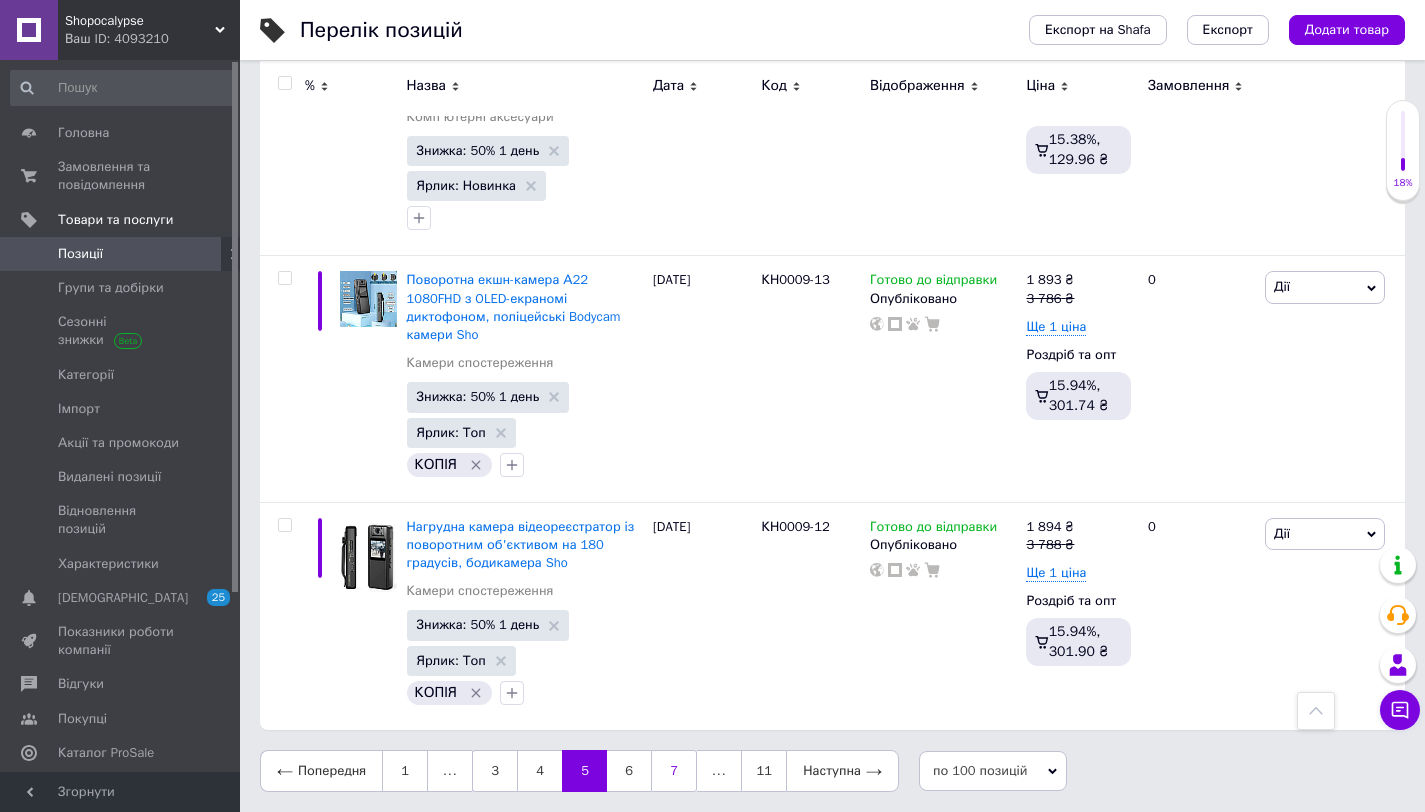click on "7" at bounding box center (674, 771) 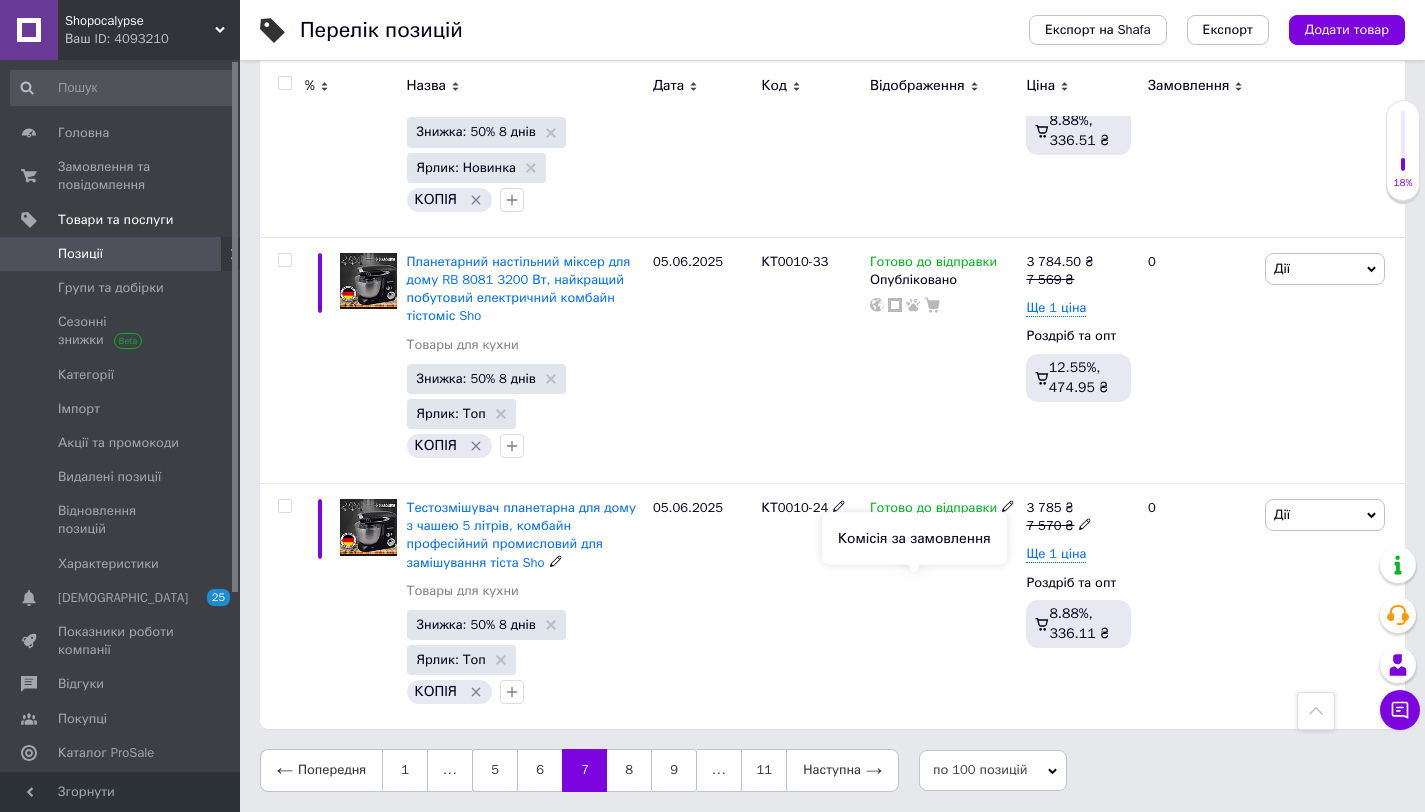 scroll, scrollTop: 24086, scrollLeft: 0, axis: vertical 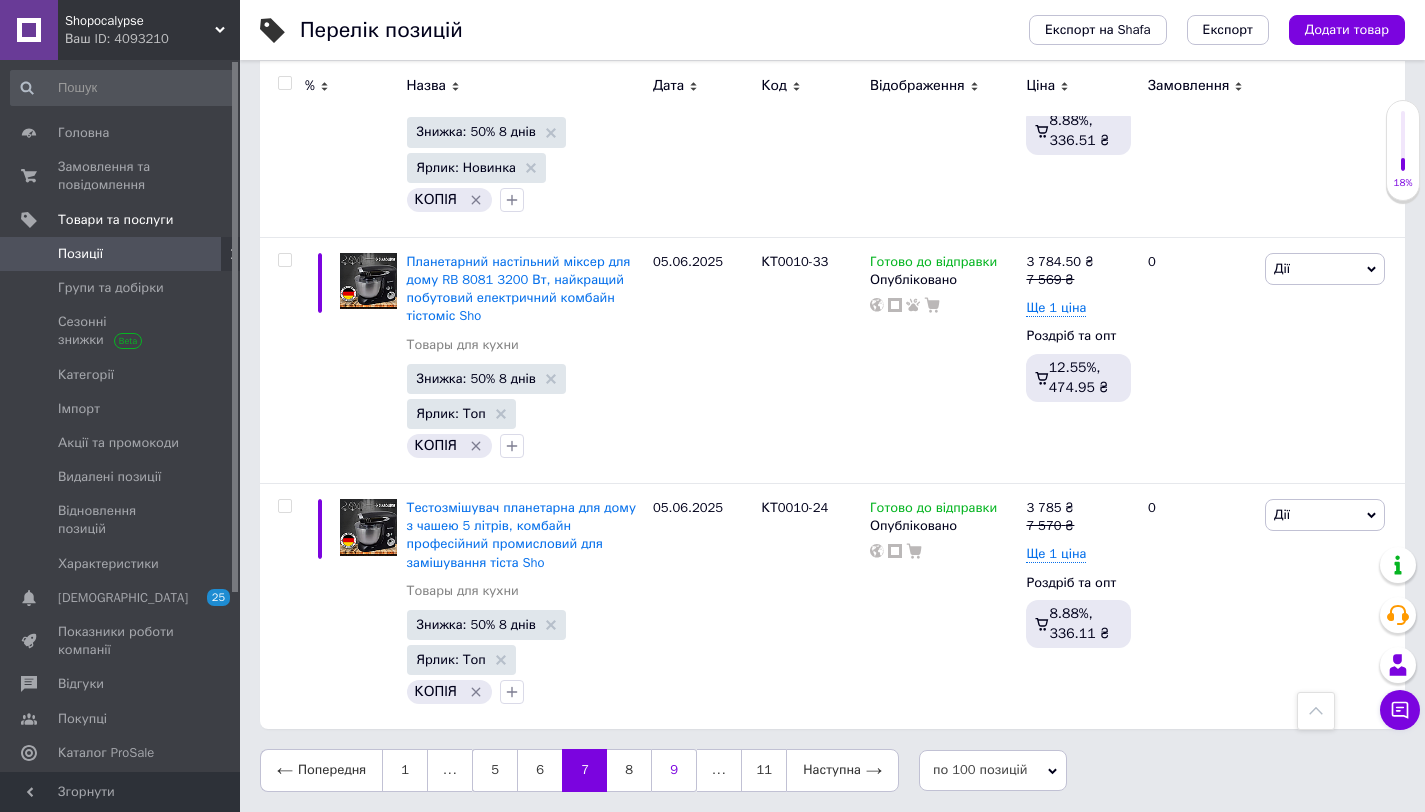 click on "9" at bounding box center [674, 770] 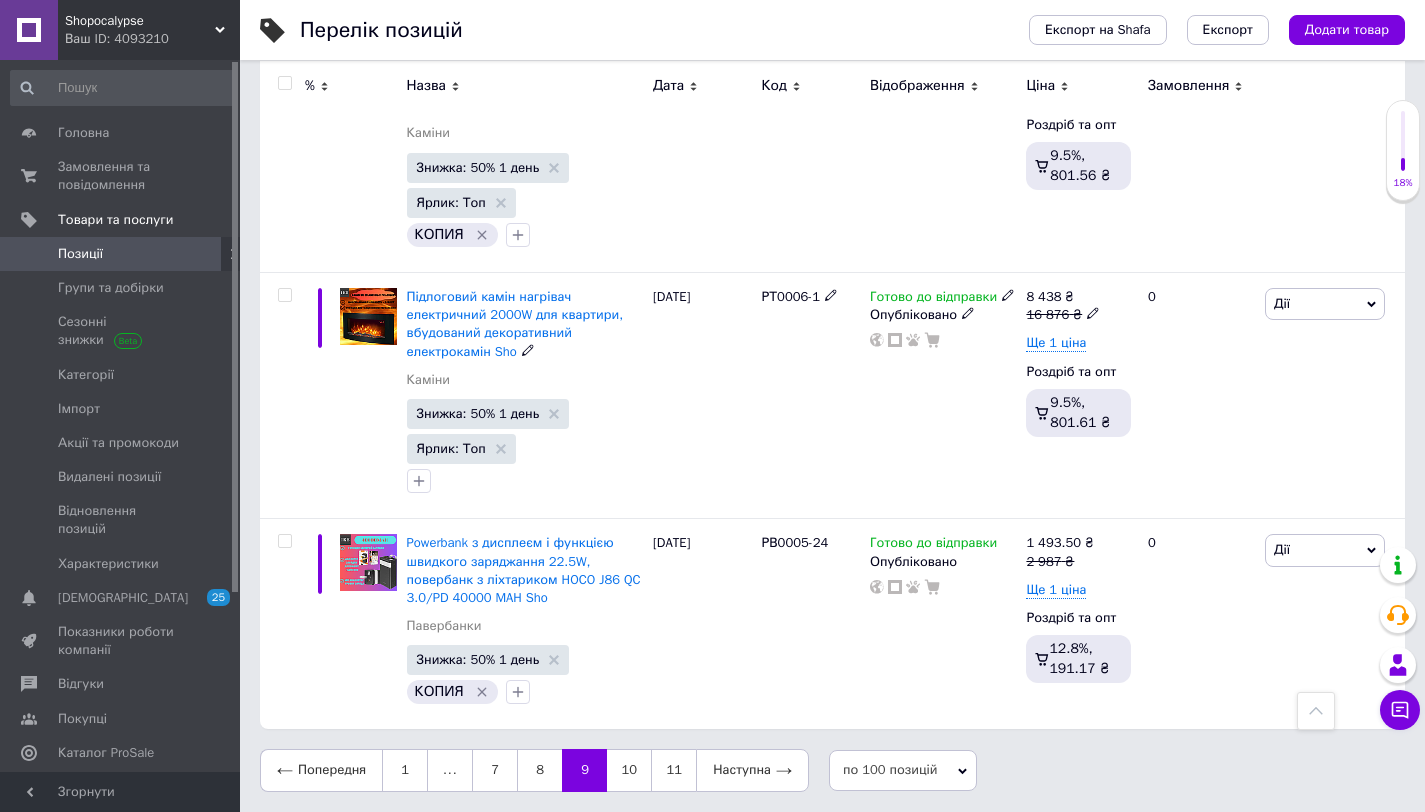 scroll, scrollTop: 23236, scrollLeft: 0, axis: vertical 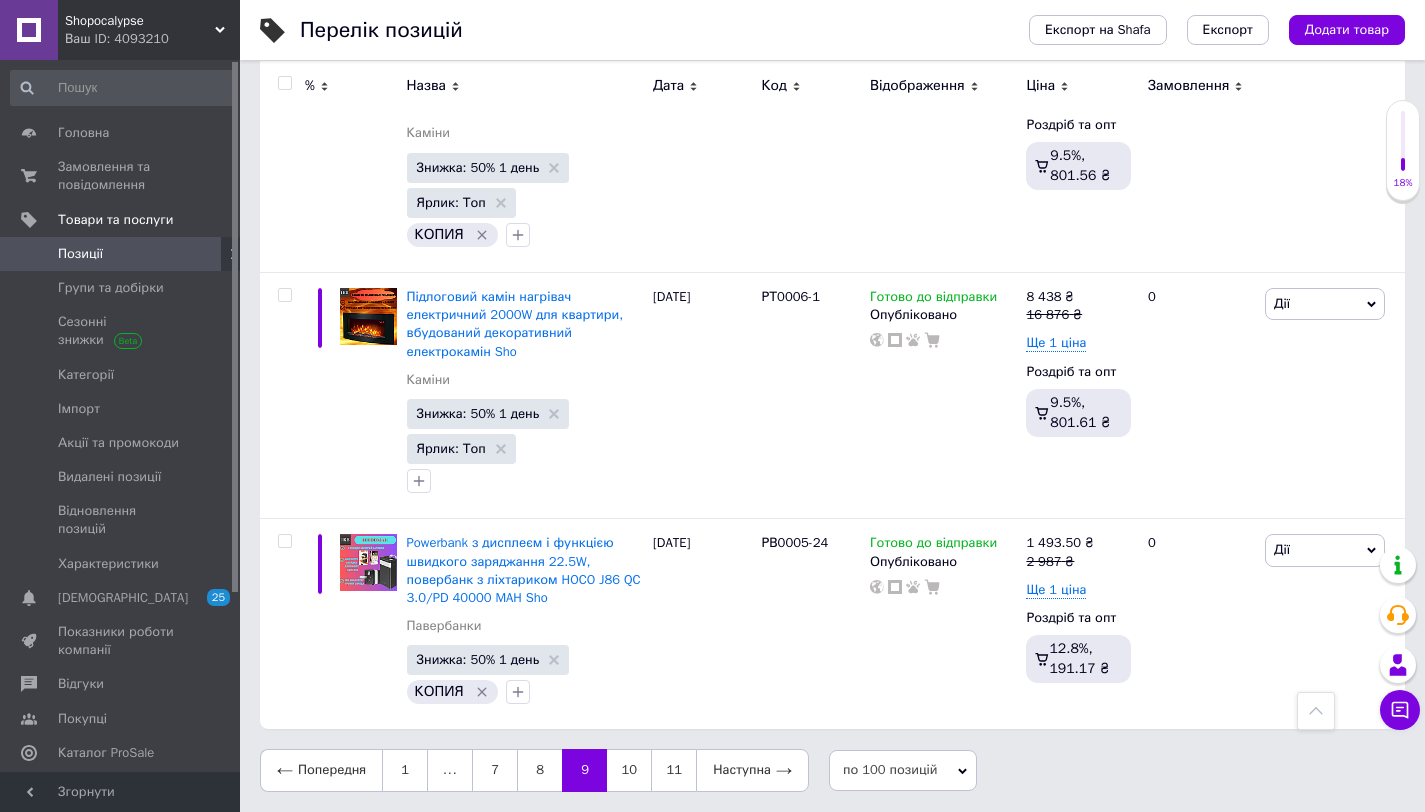 click on "Позиції" at bounding box center [121, 254] 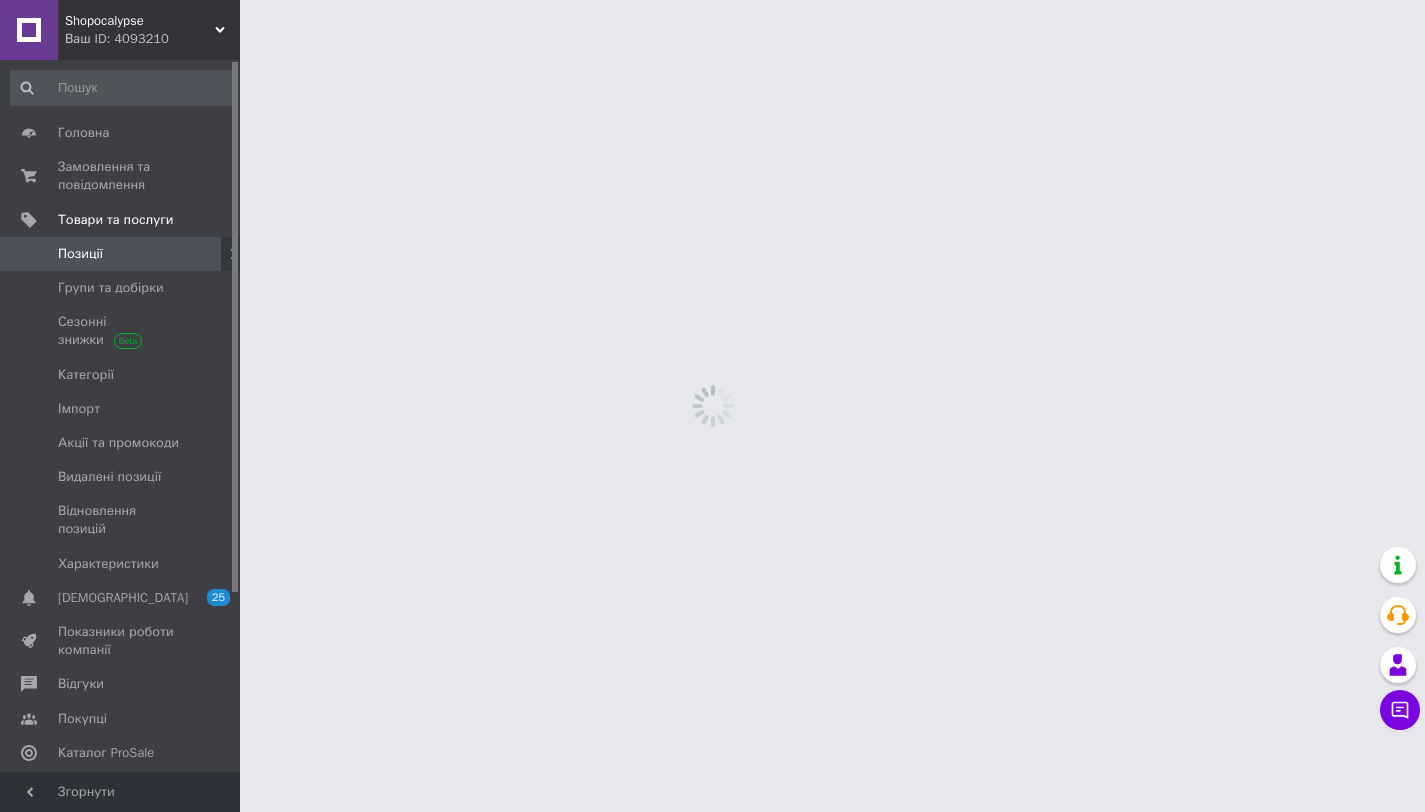 scroll, scrollTop: 0, scrollLeft: 0, axis: both 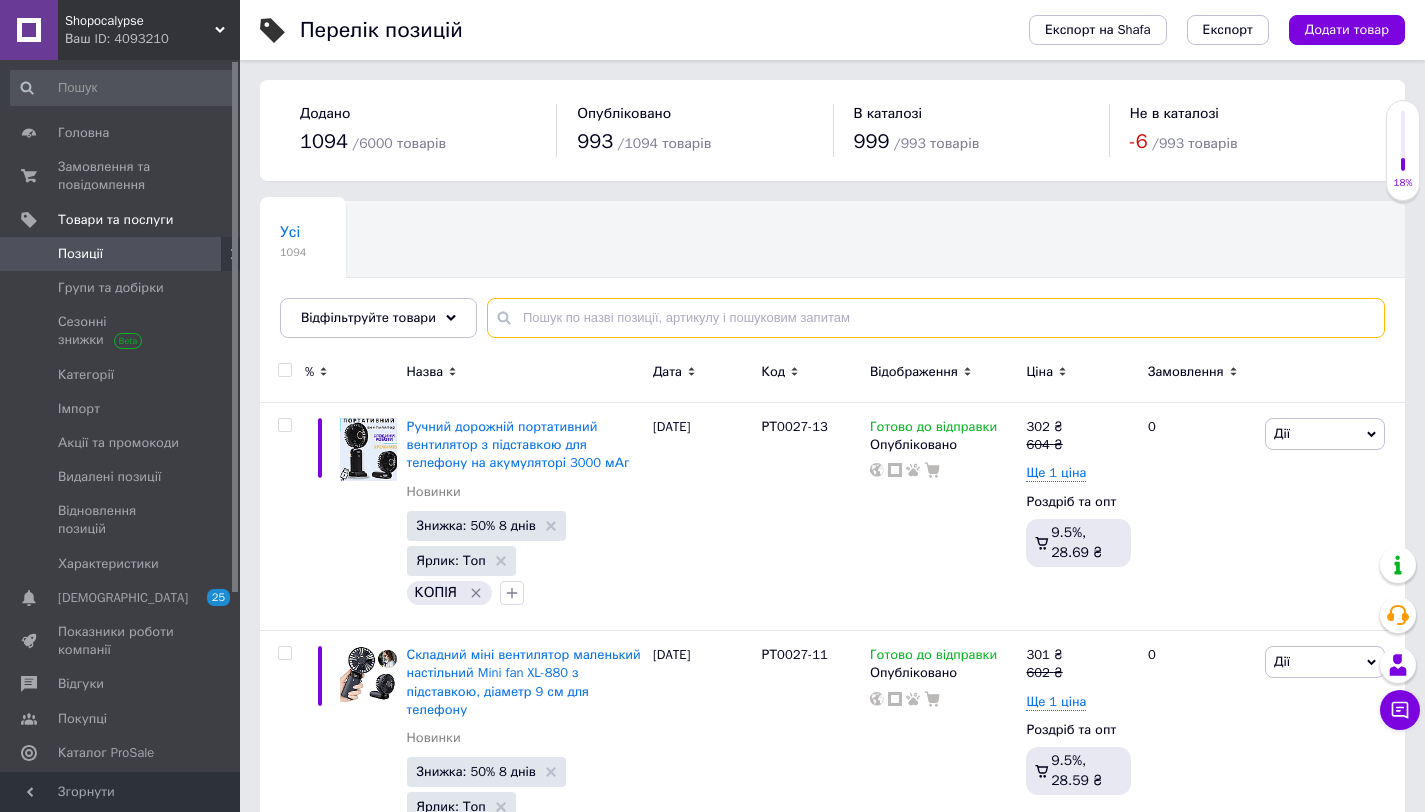 click at bounding box center (936, 318) 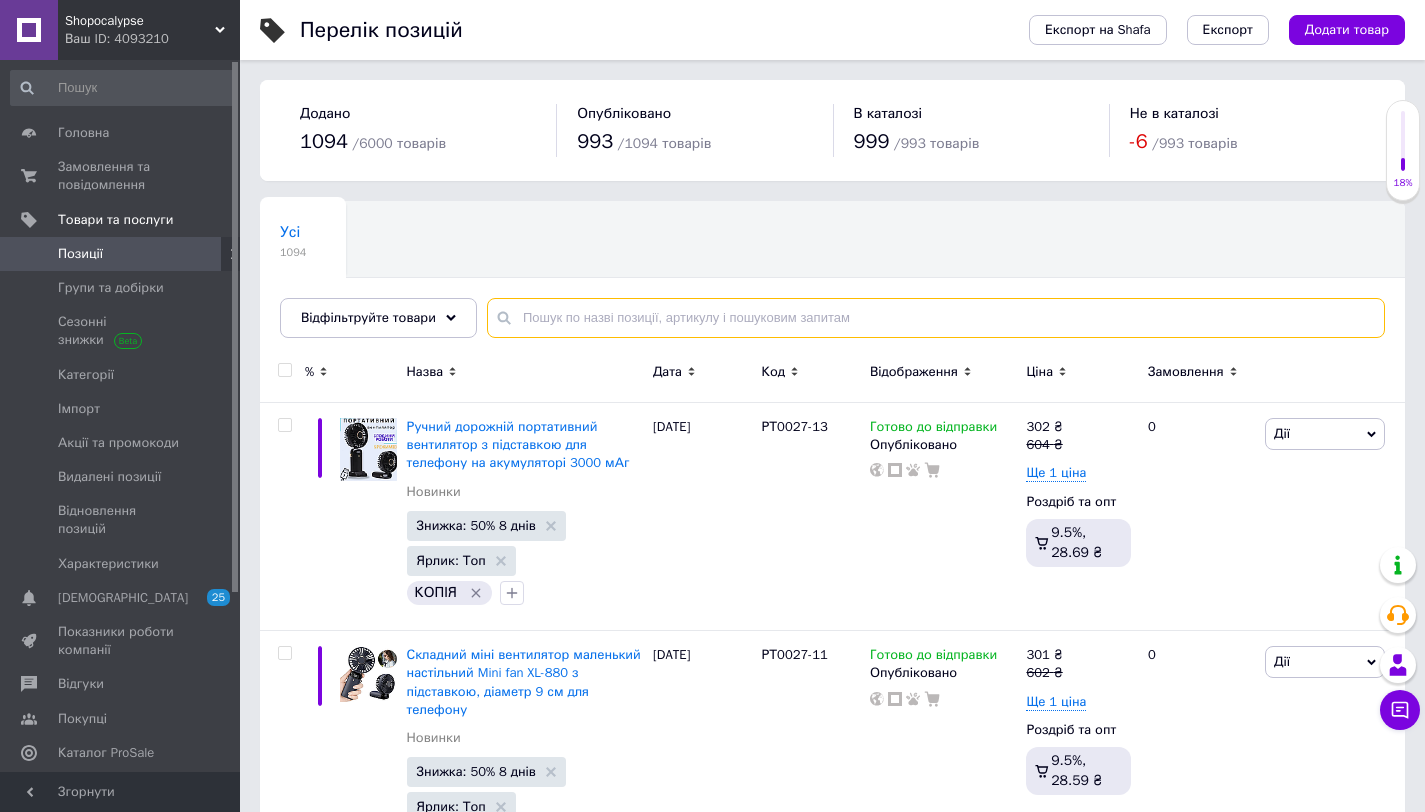 paste on "РТ0024" 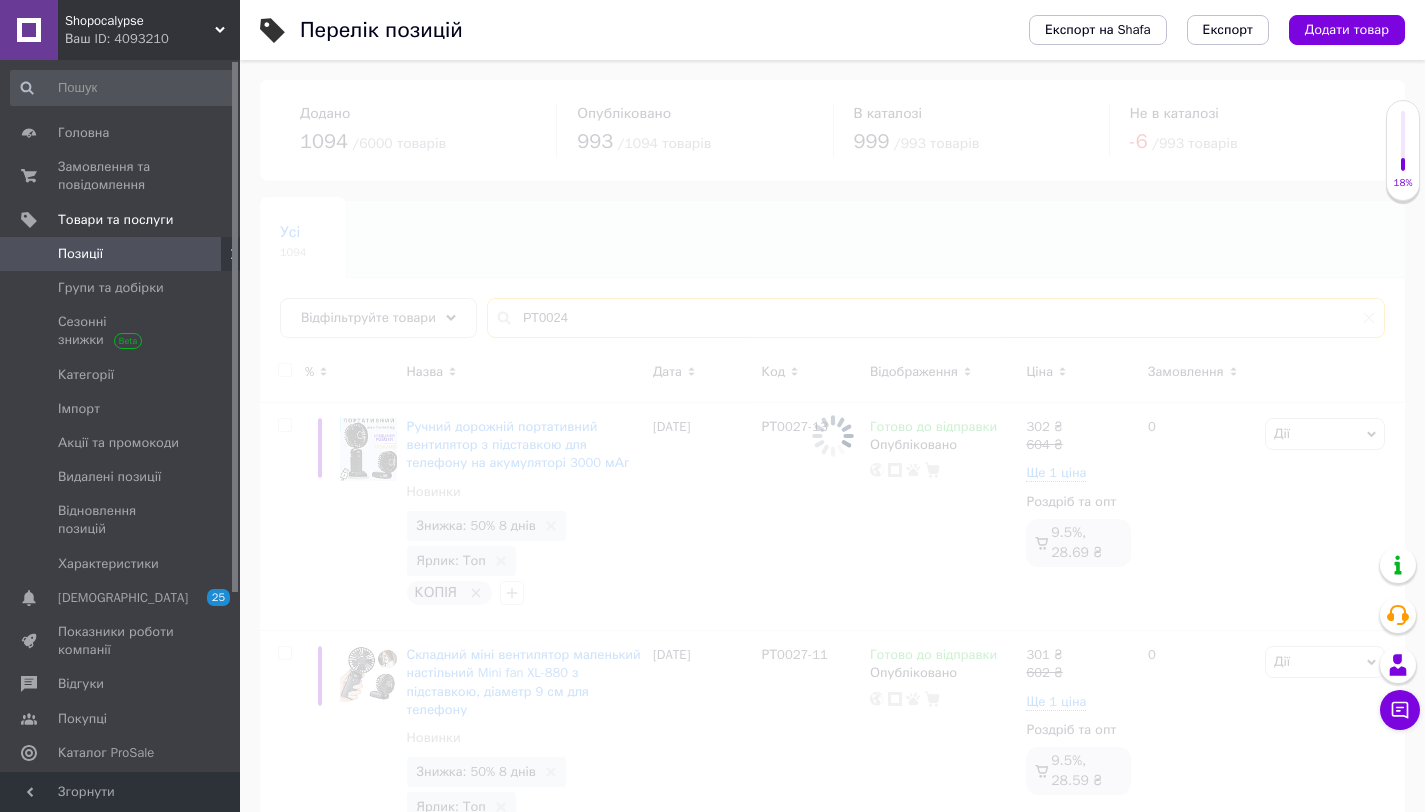type on "РТ0024" 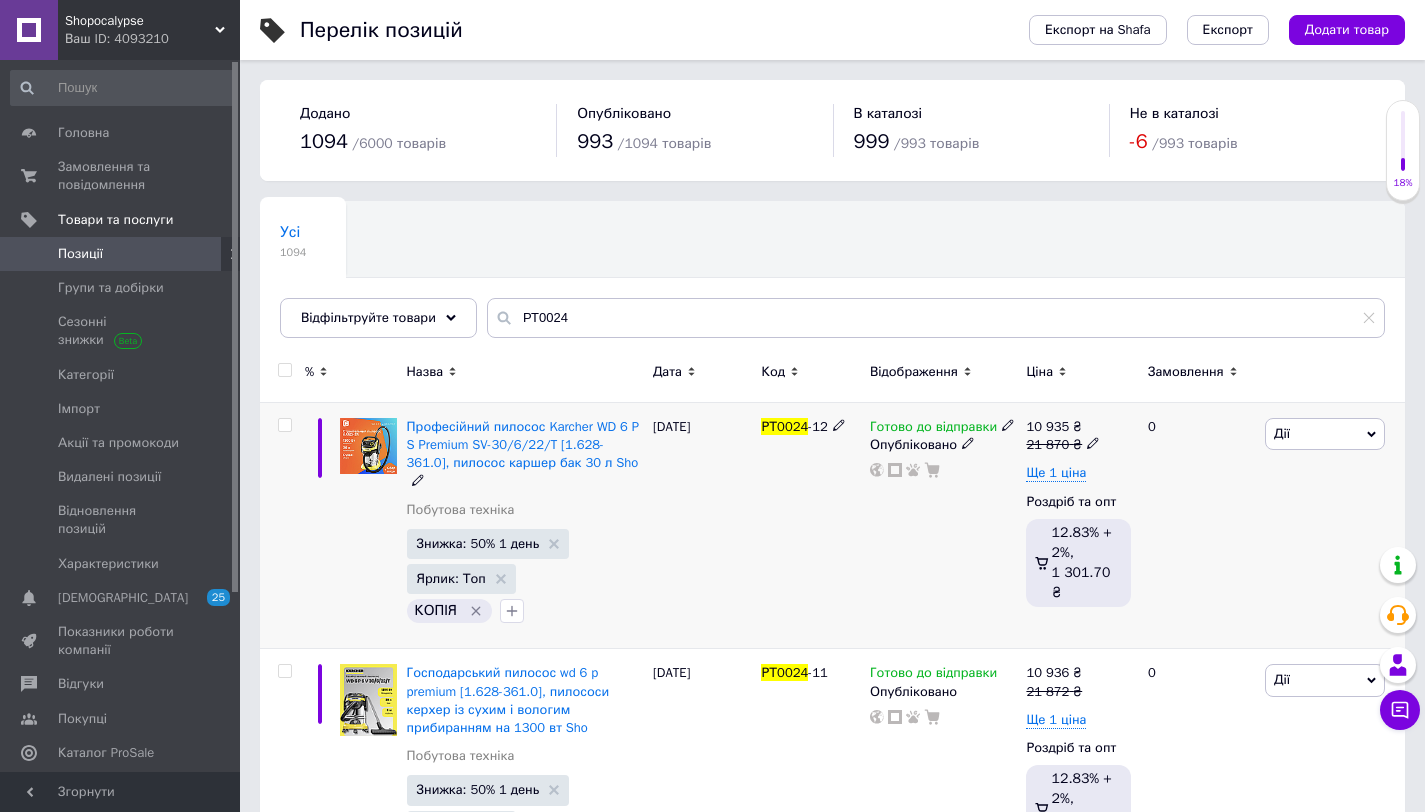 click at bounding box center [1093, 442] 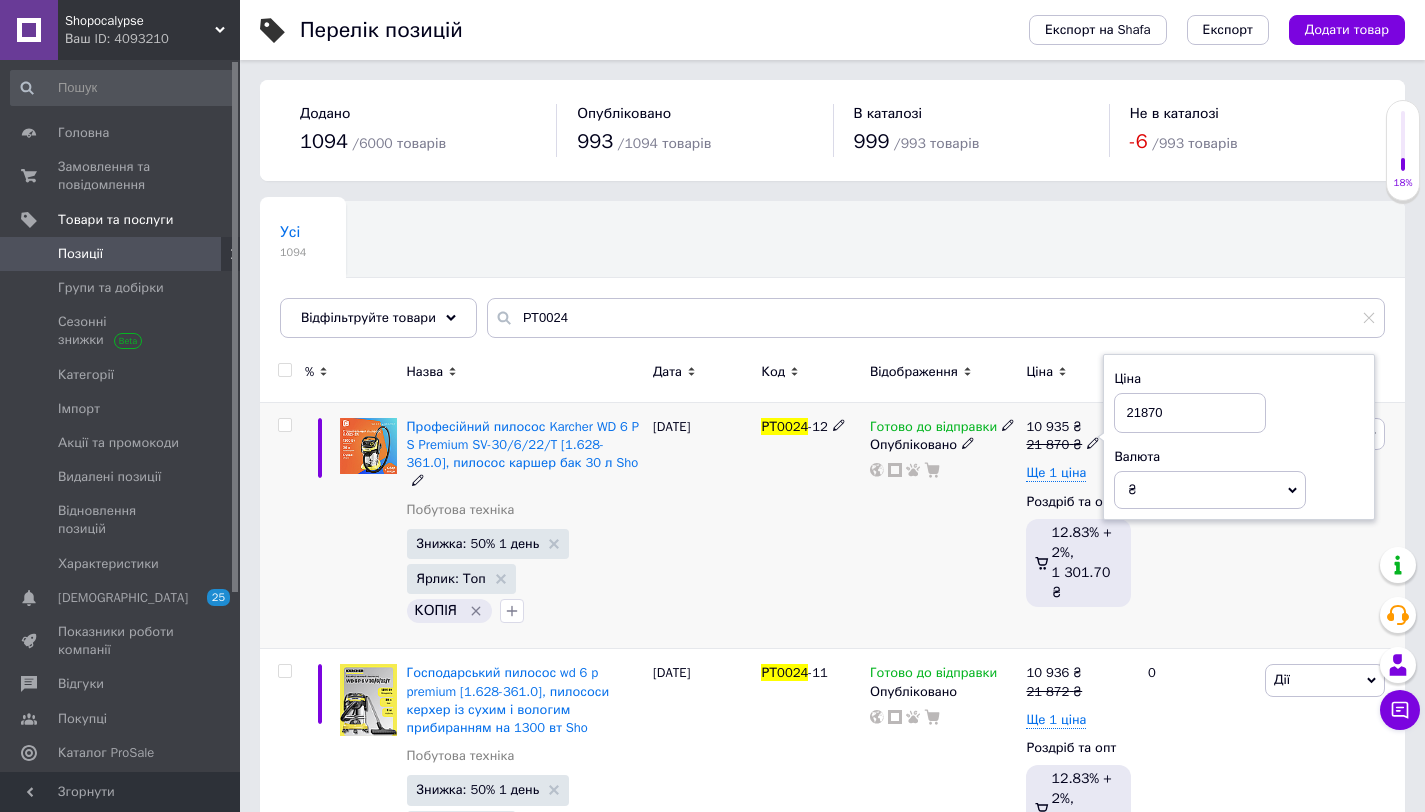 click on "21870" at bounding box center [1190, 413] 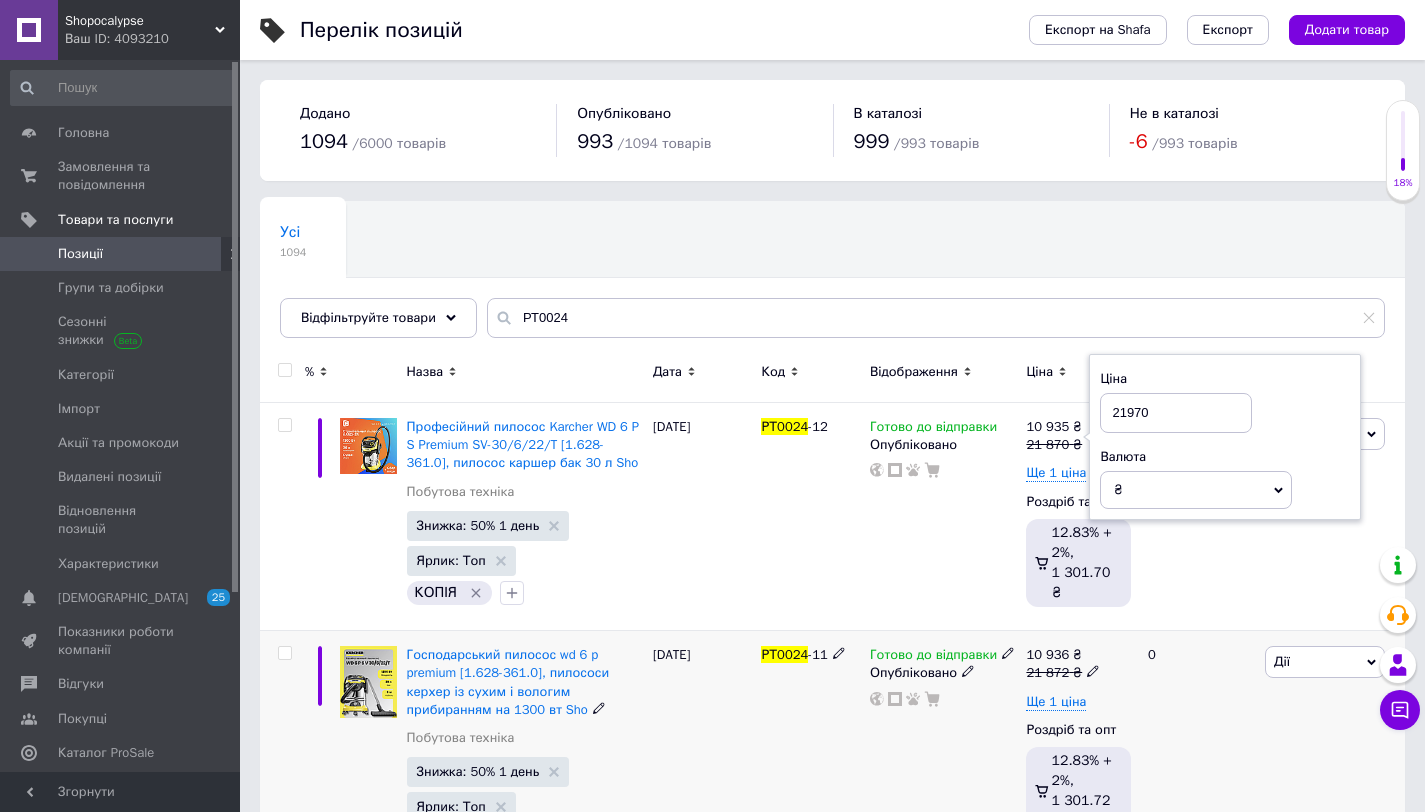 type on "21970" 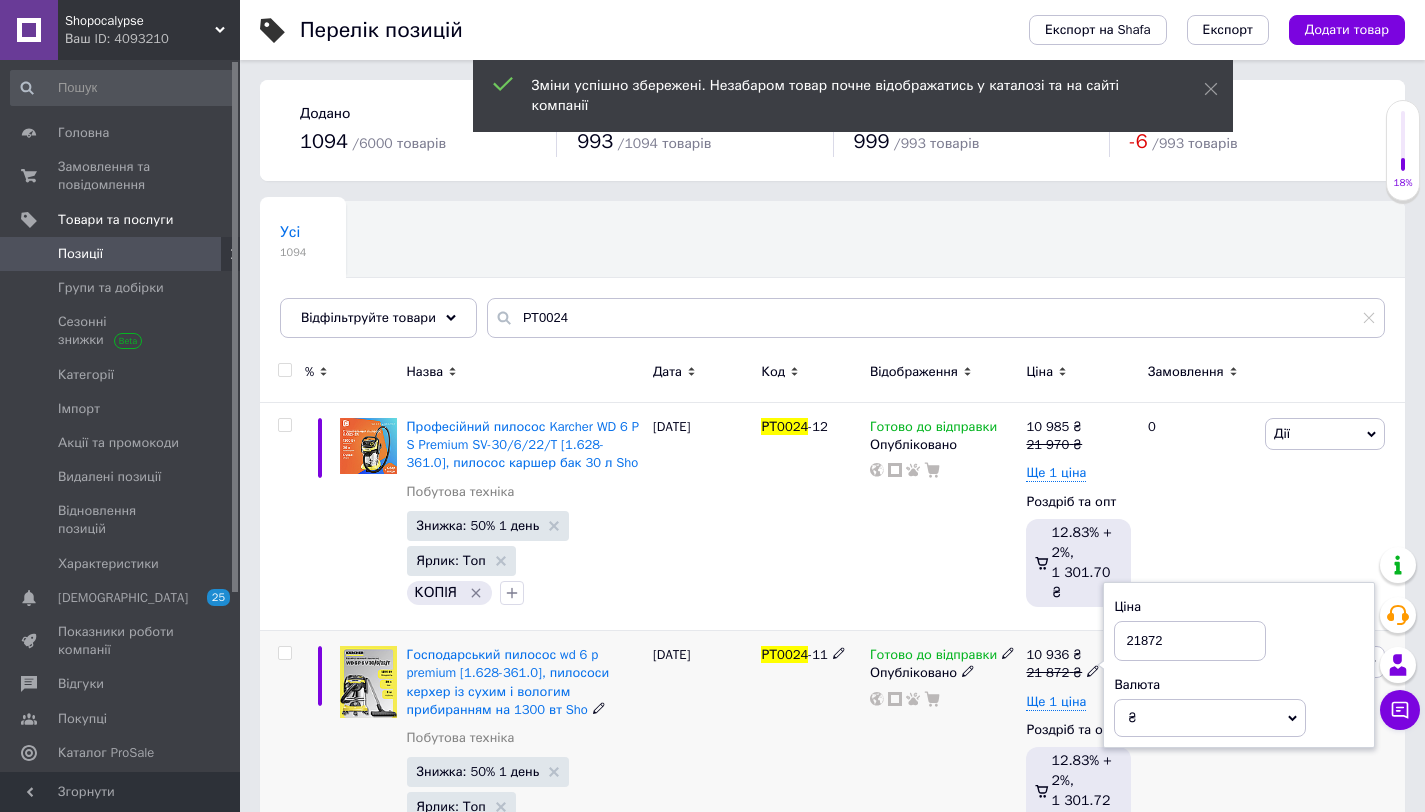 click on "21872" at bounding box center [1190, 641] 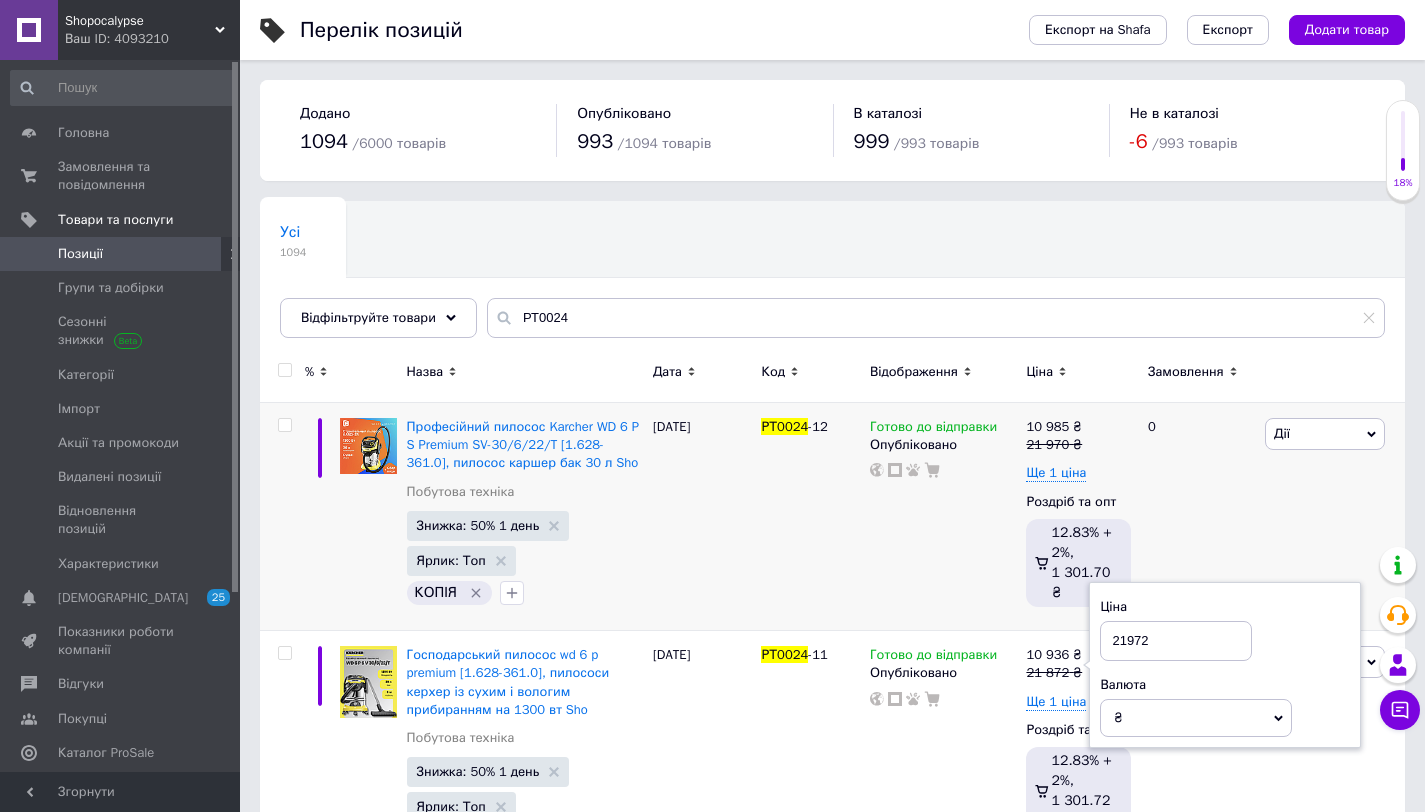 type on "21972" 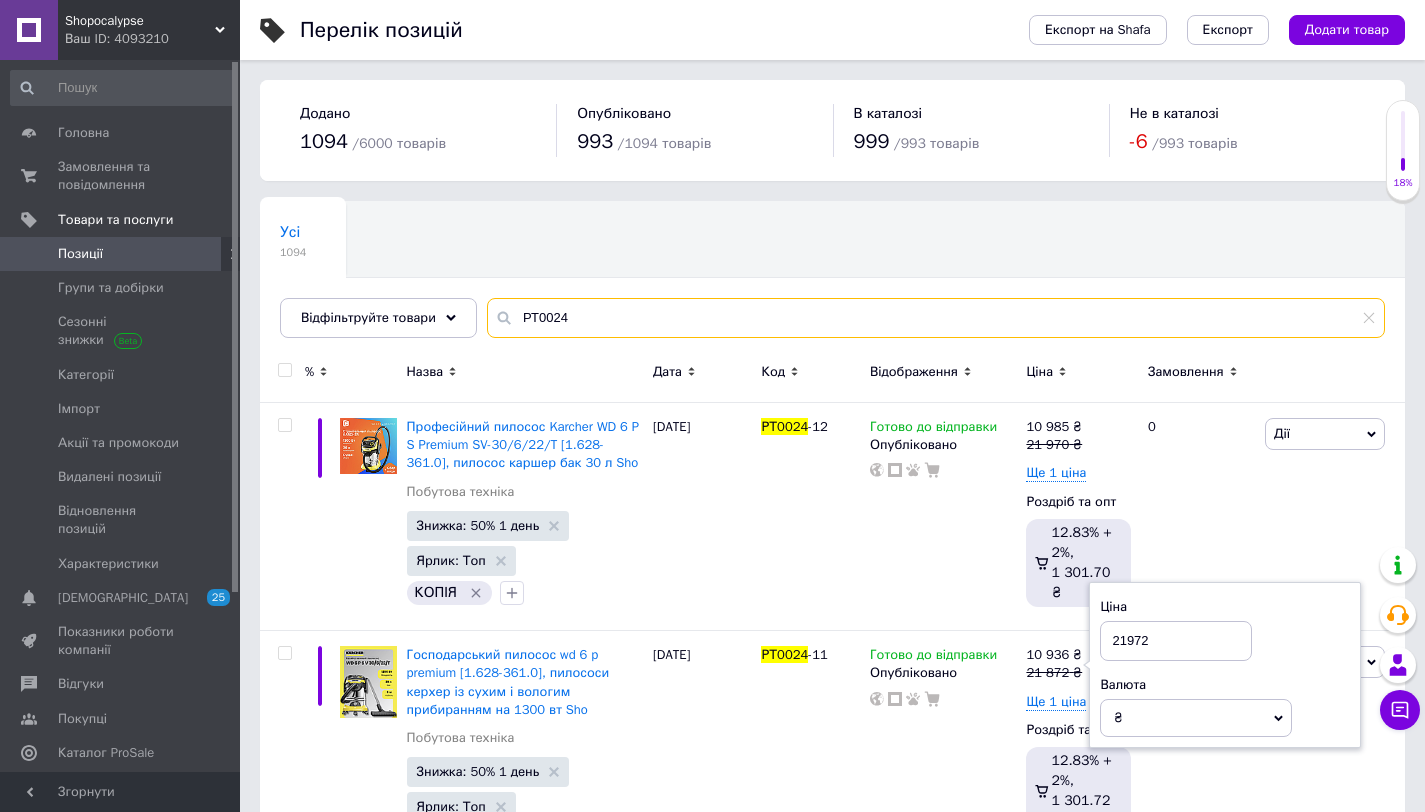 click on "РТ0024" at bounding box center [936, 318] 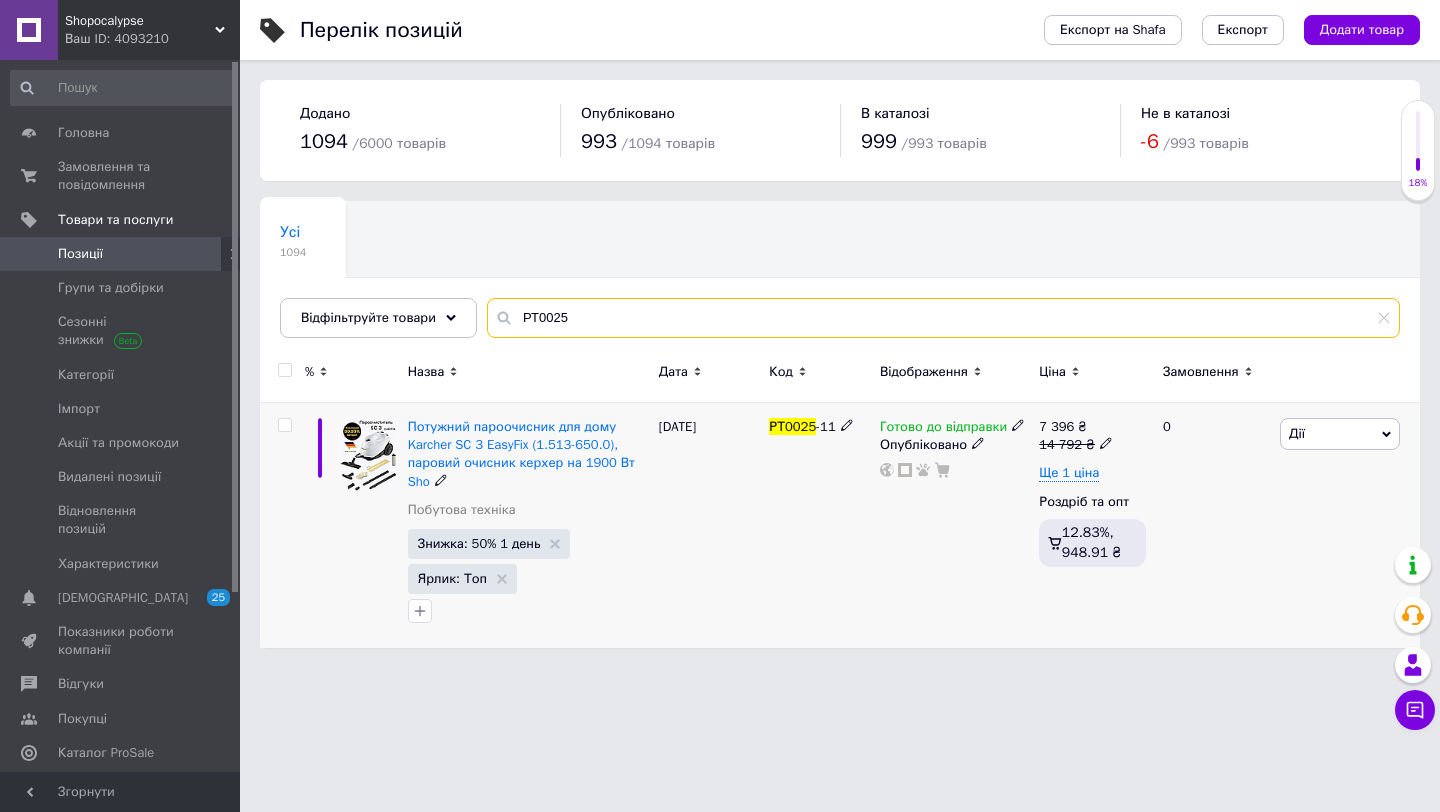 type on "РТ0025" 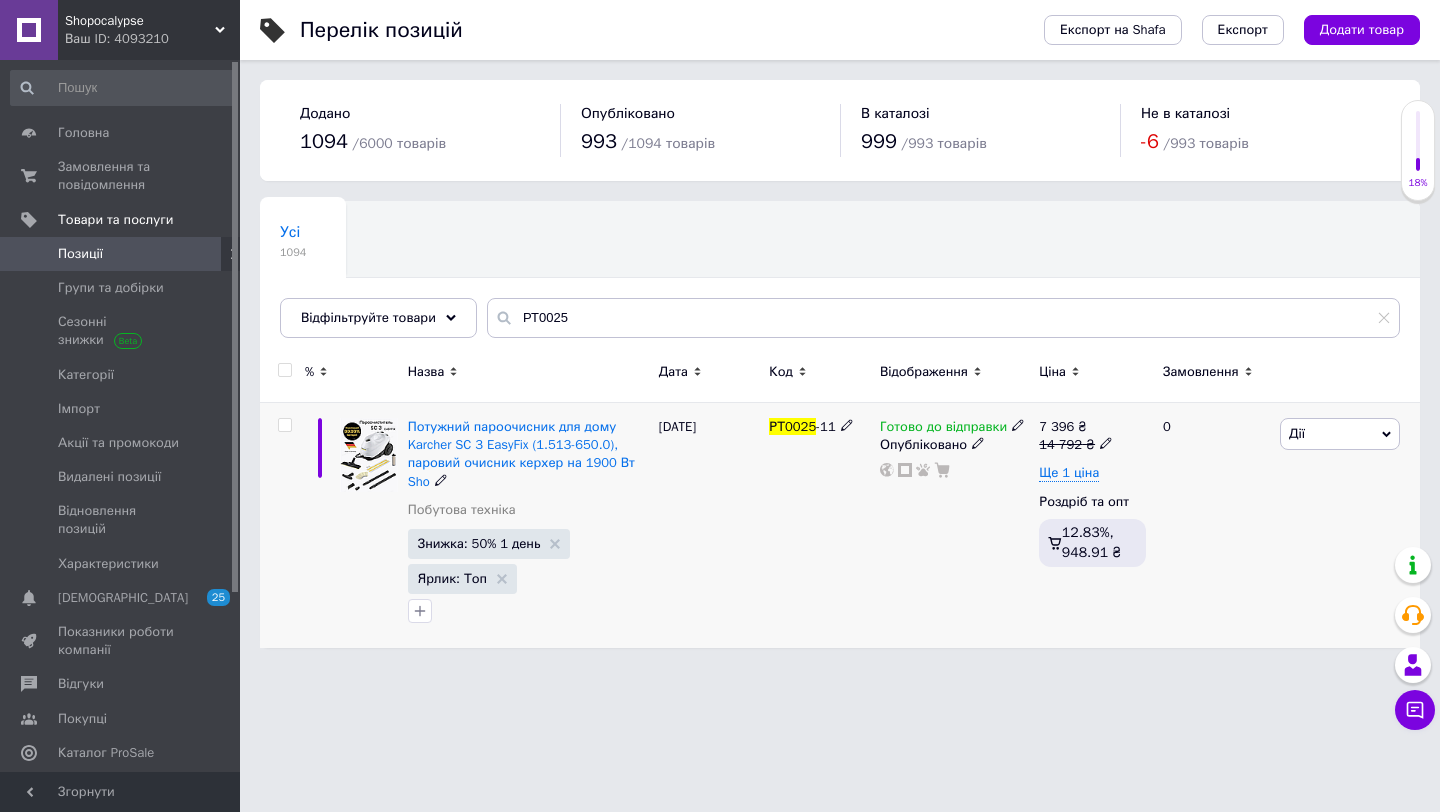 click 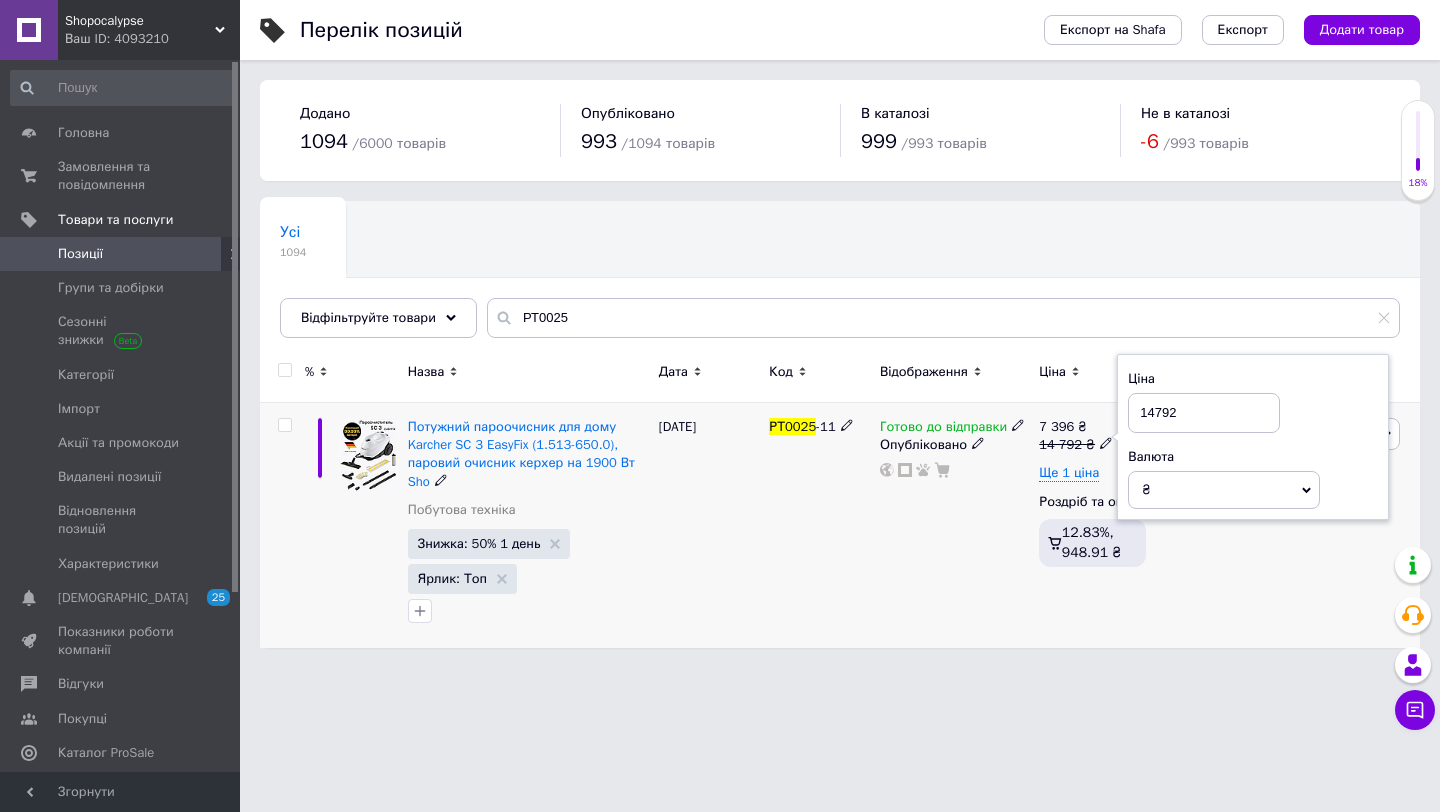 drag, startPoint x: 1164, startPoint y: 410, endPoint x: 1149, endPoint y: 408, distance: 15.132746 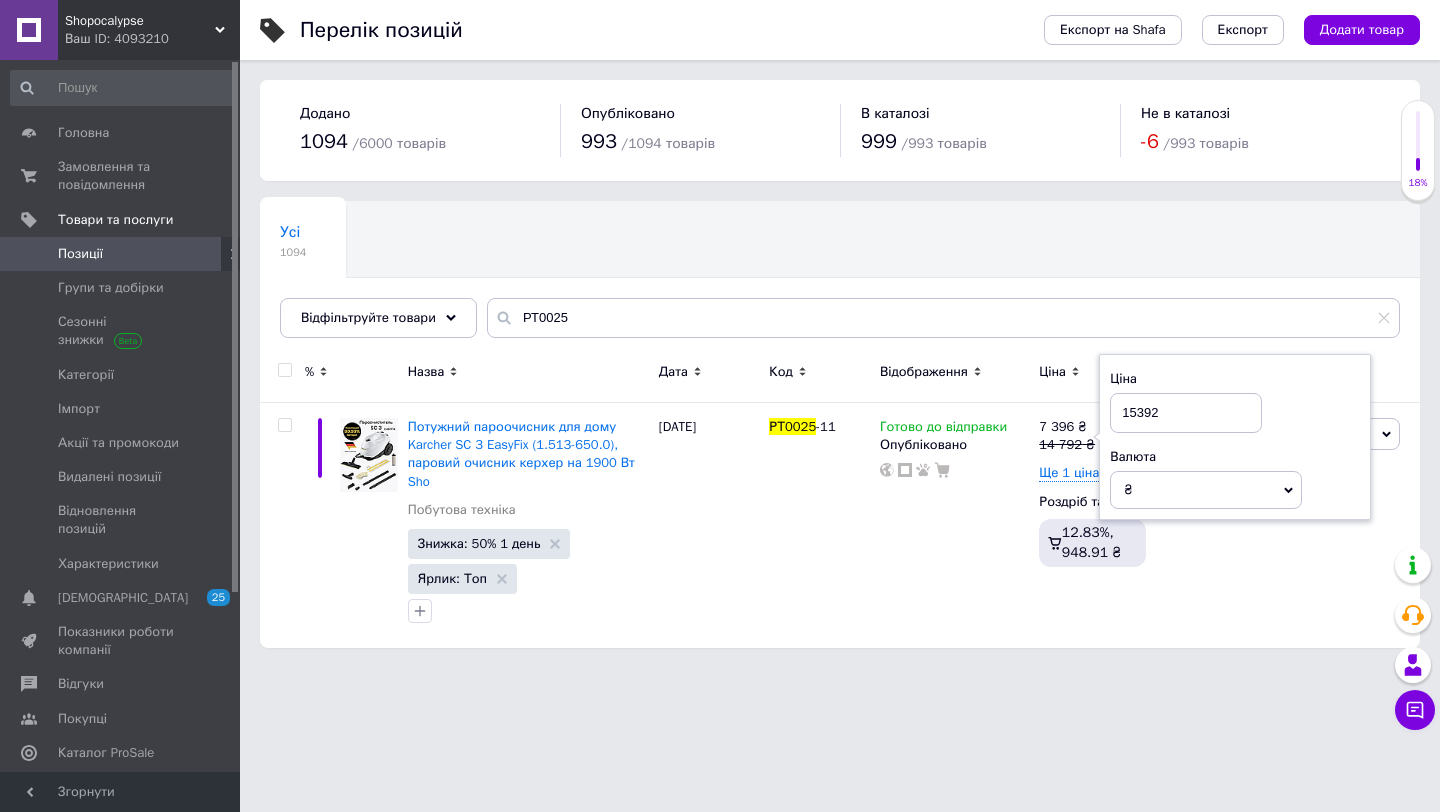 type on "15392" 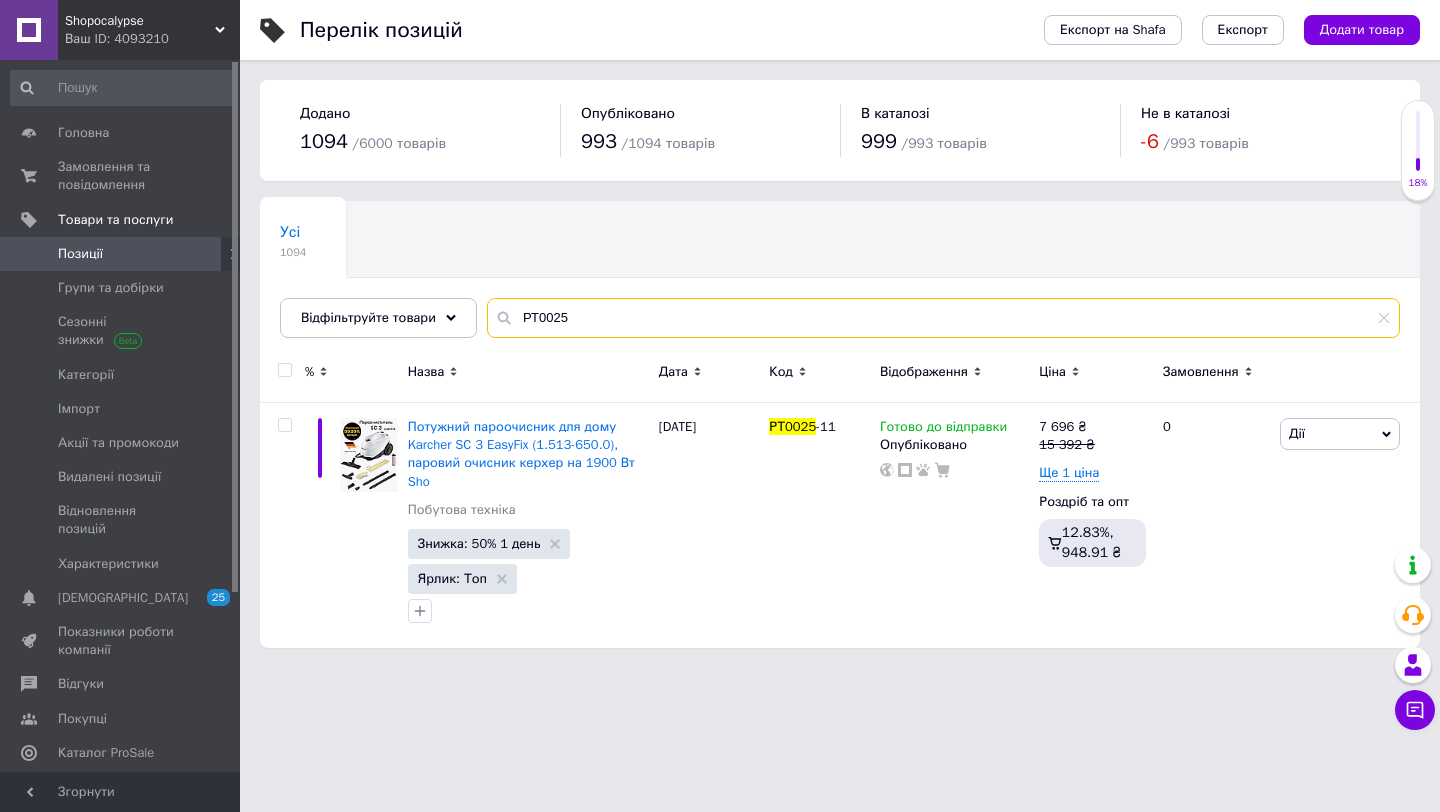 click on "РТ0025" at bounding box center (943, 318) 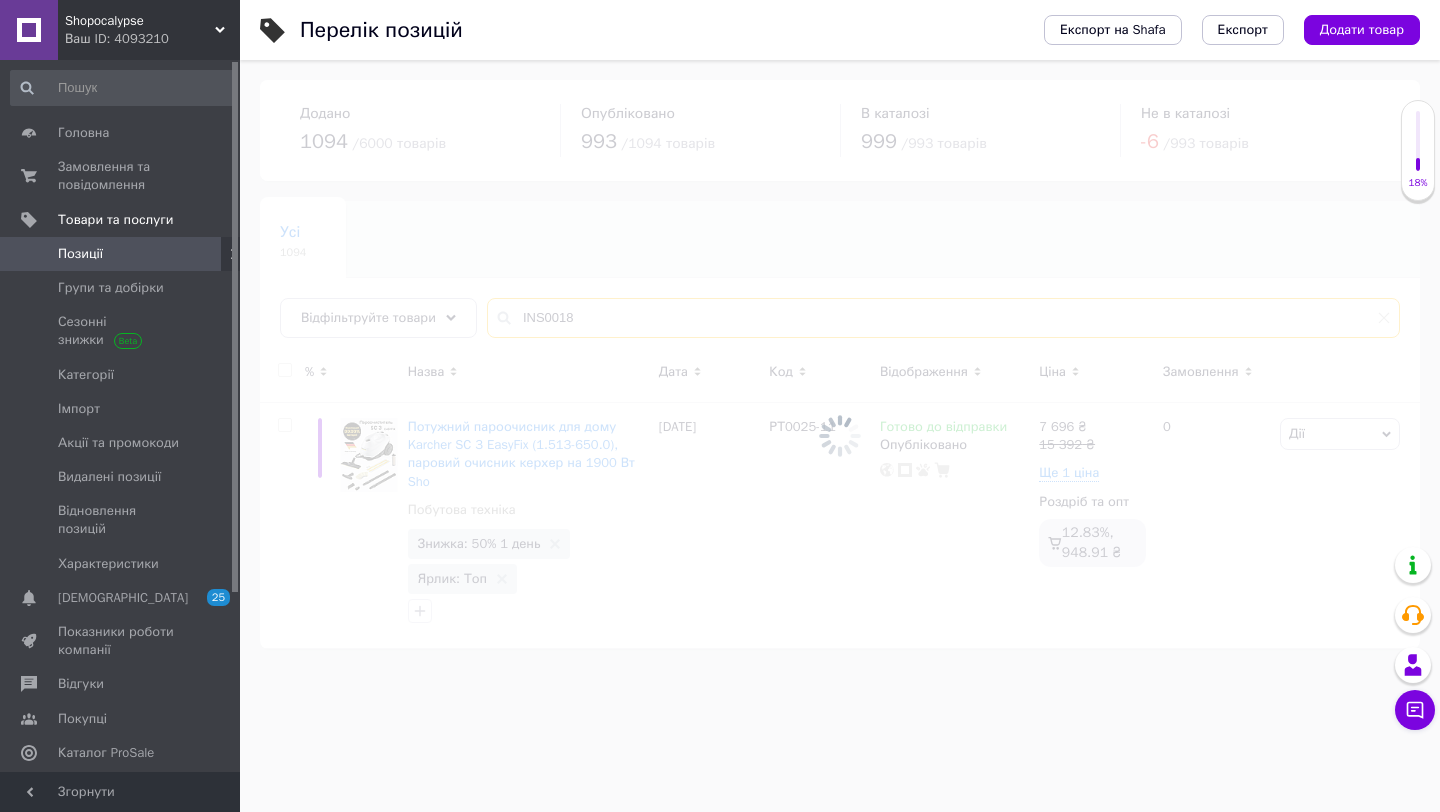 type on "INS0018" 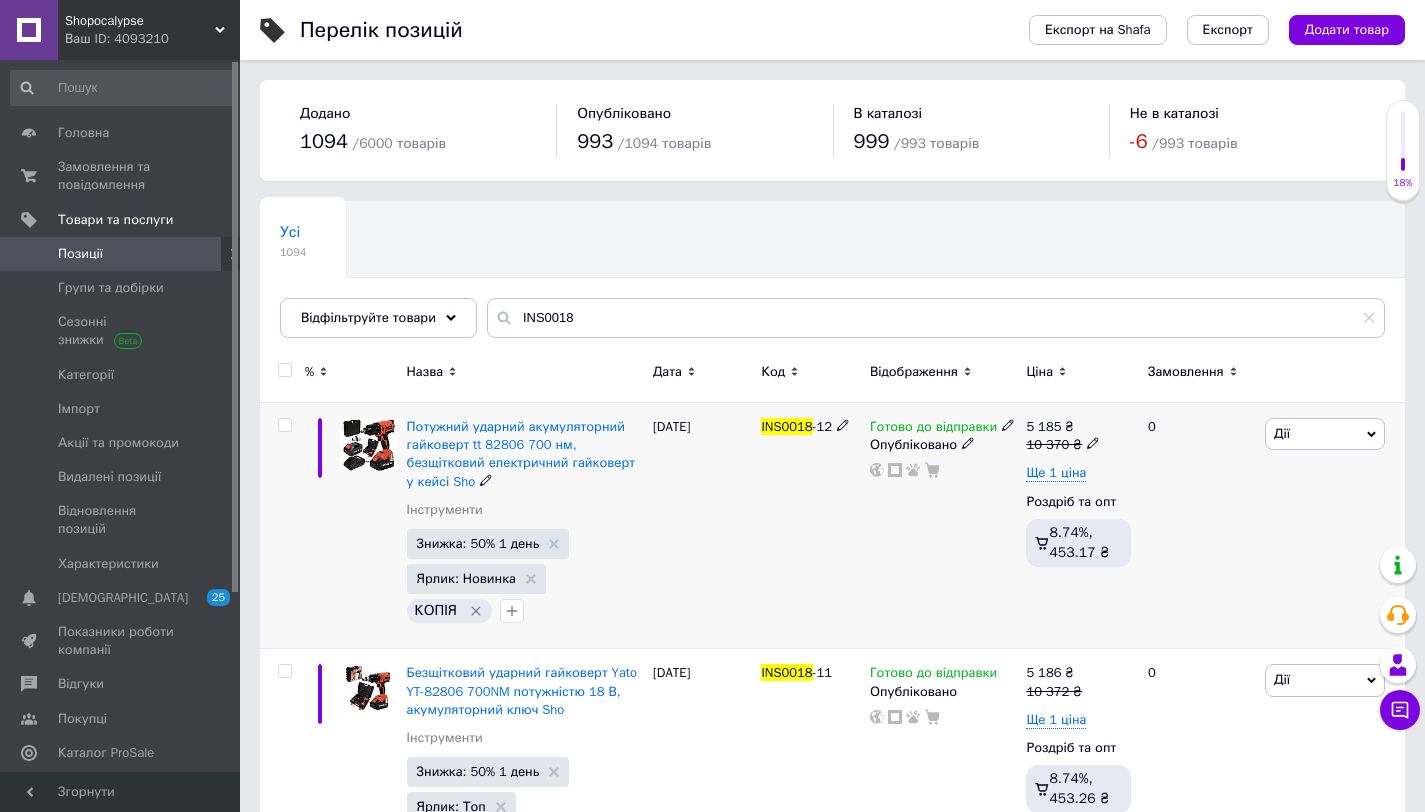 click 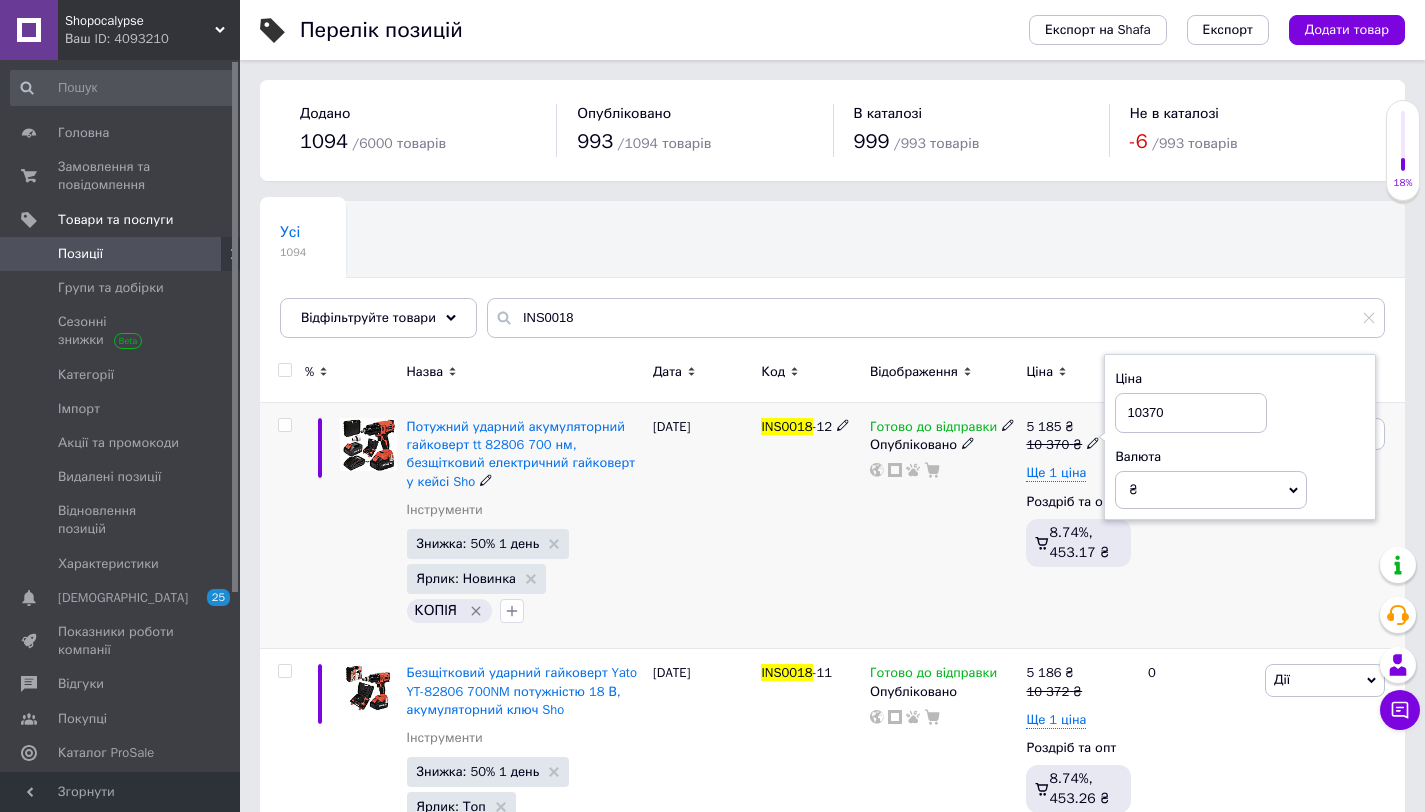 click on "10370" at bounding box center [1191, 413] 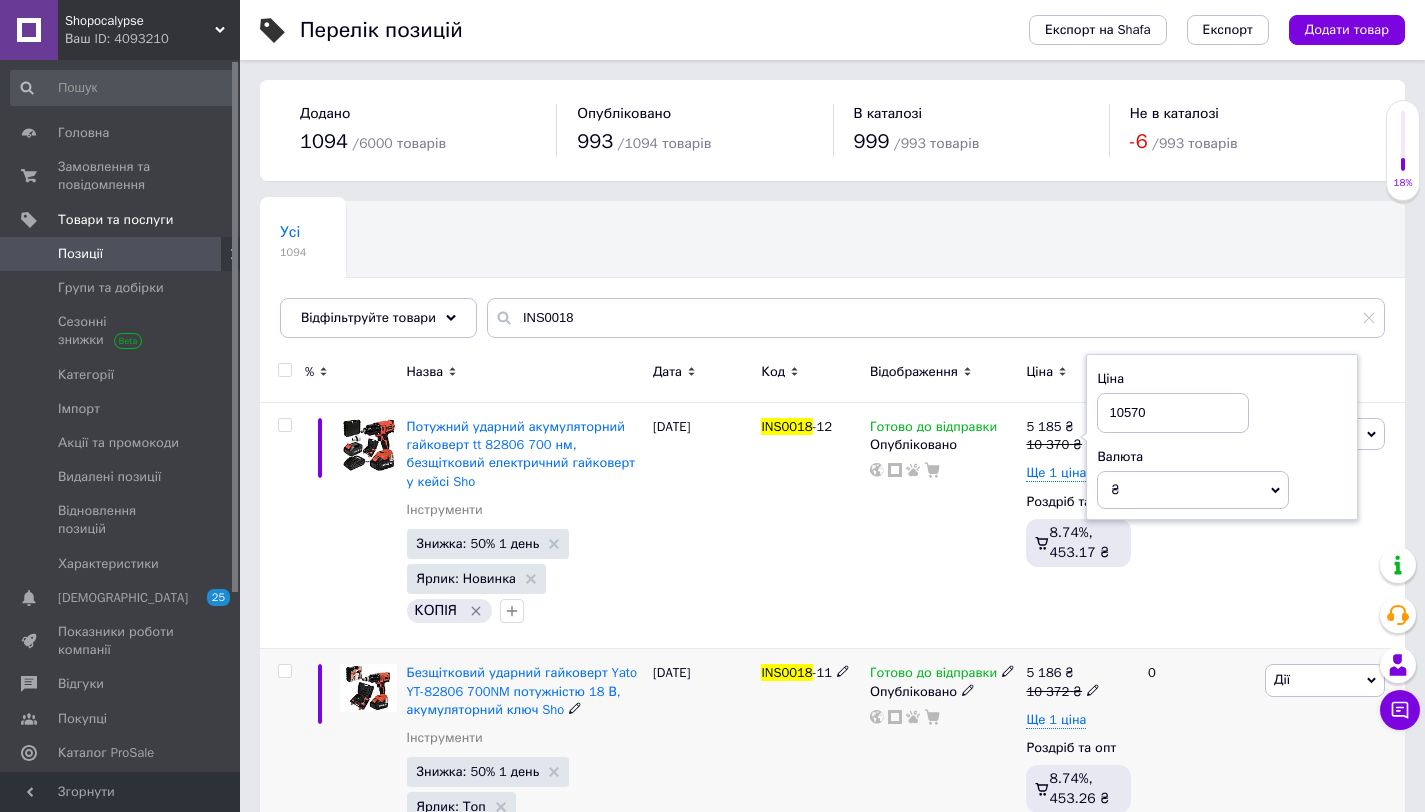 type on "10570" 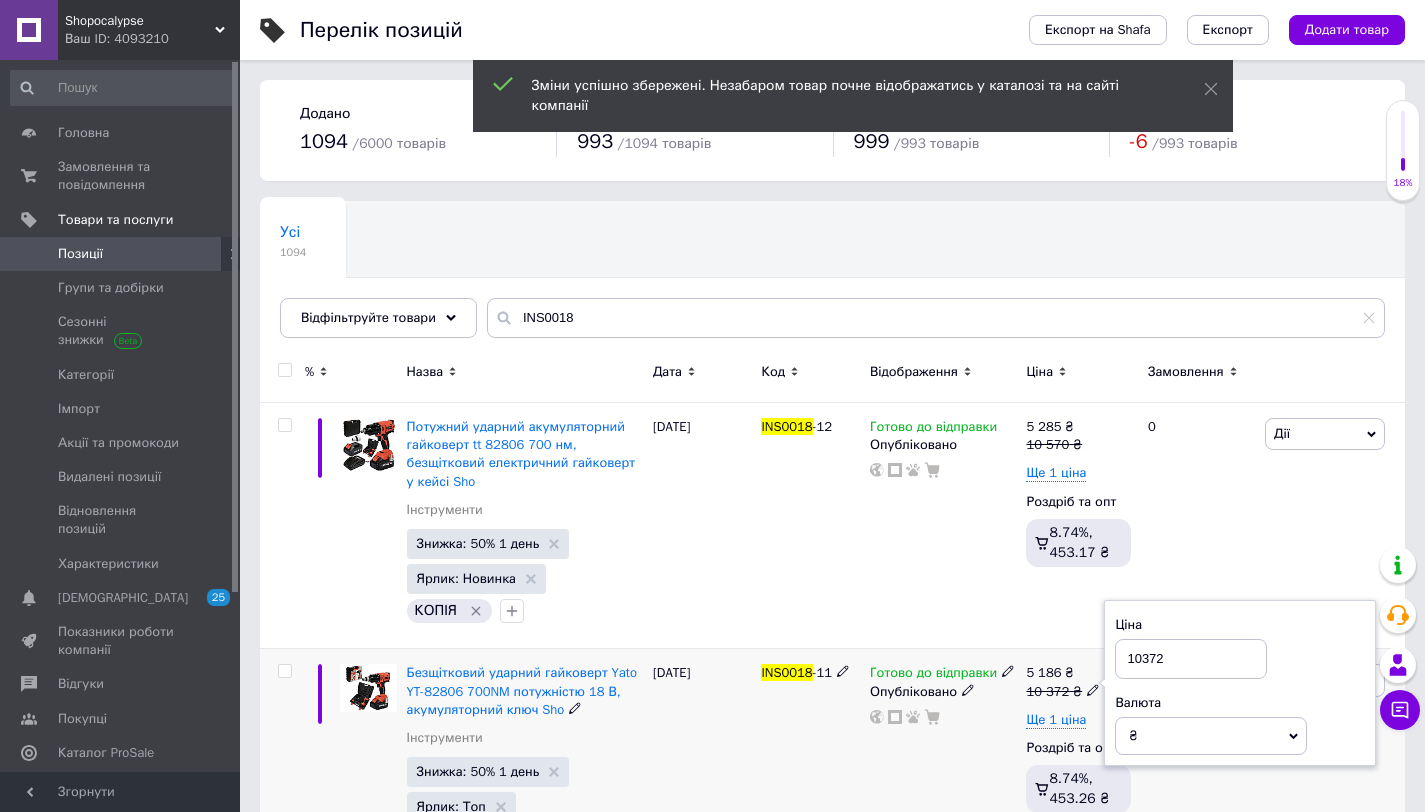 click on "10372" at bounding box center (1191, 659) 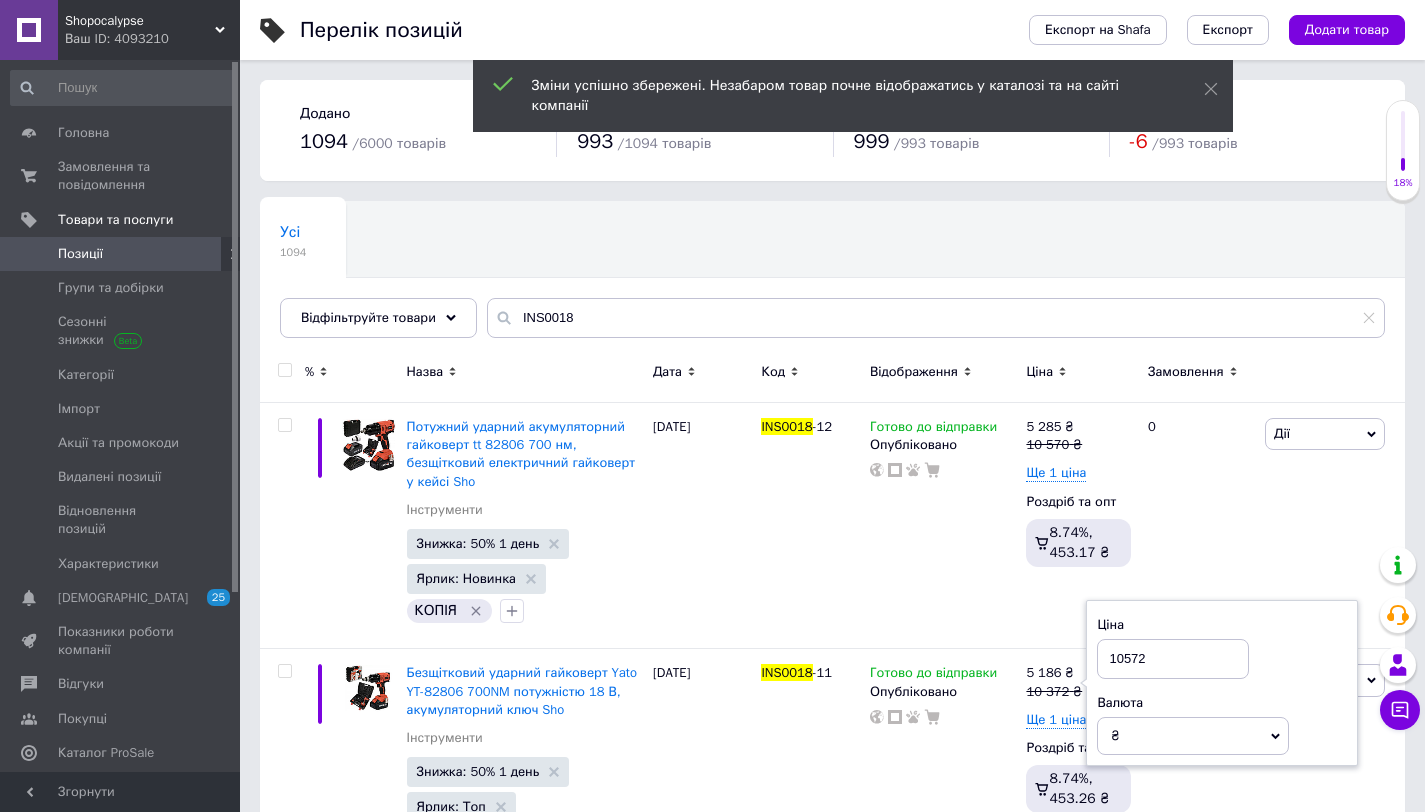 type on "10572" 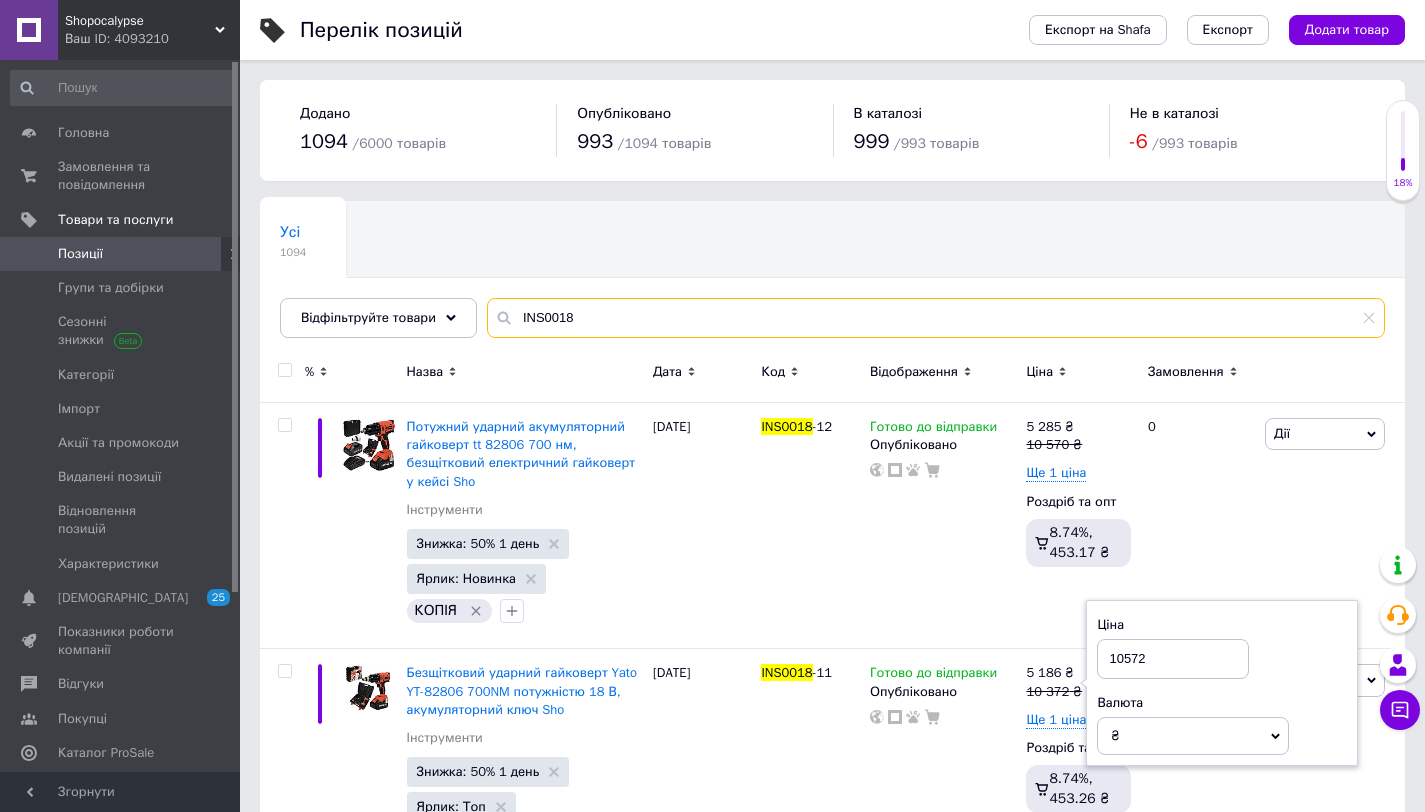 click on "INS0018" at bounding box center (936, 318) 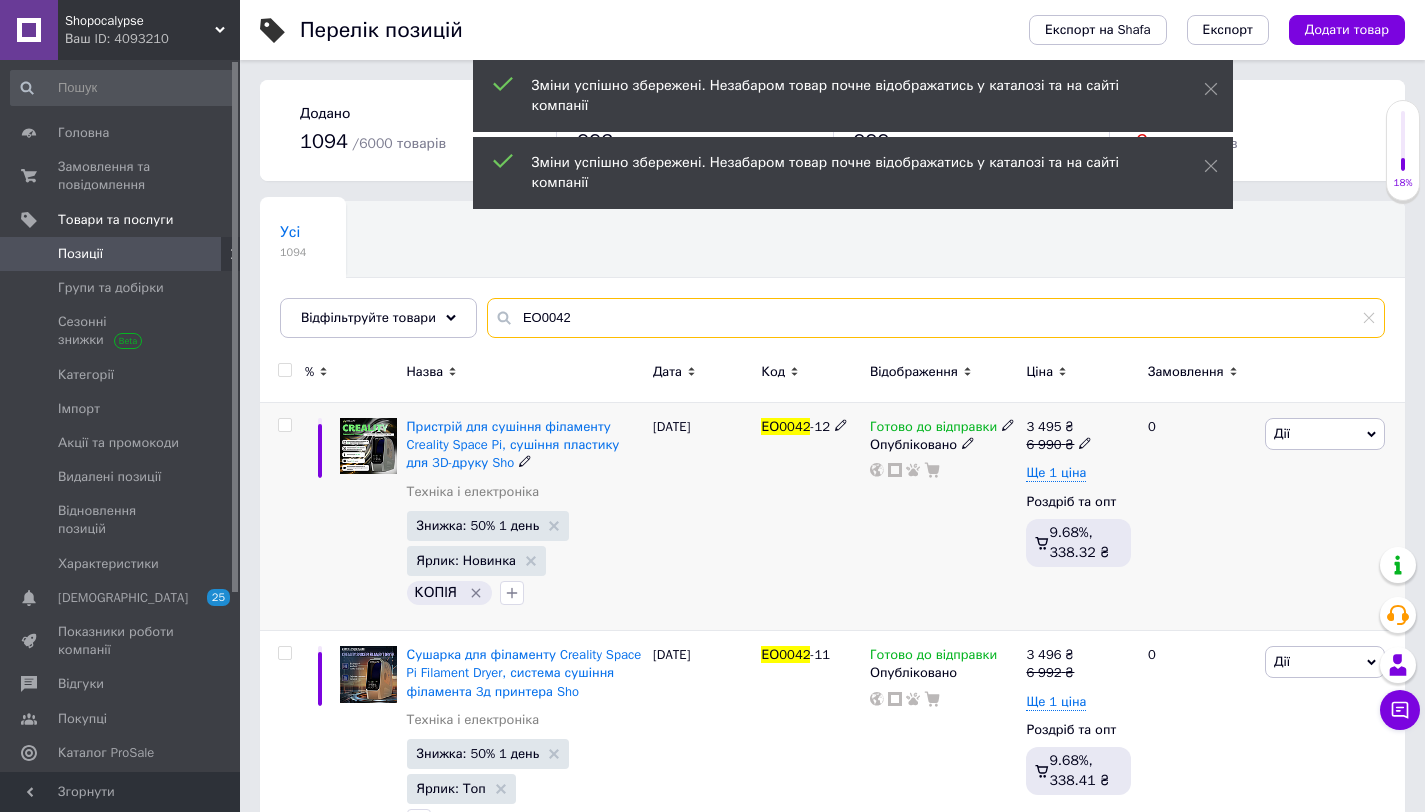 type on "ЕО0042" 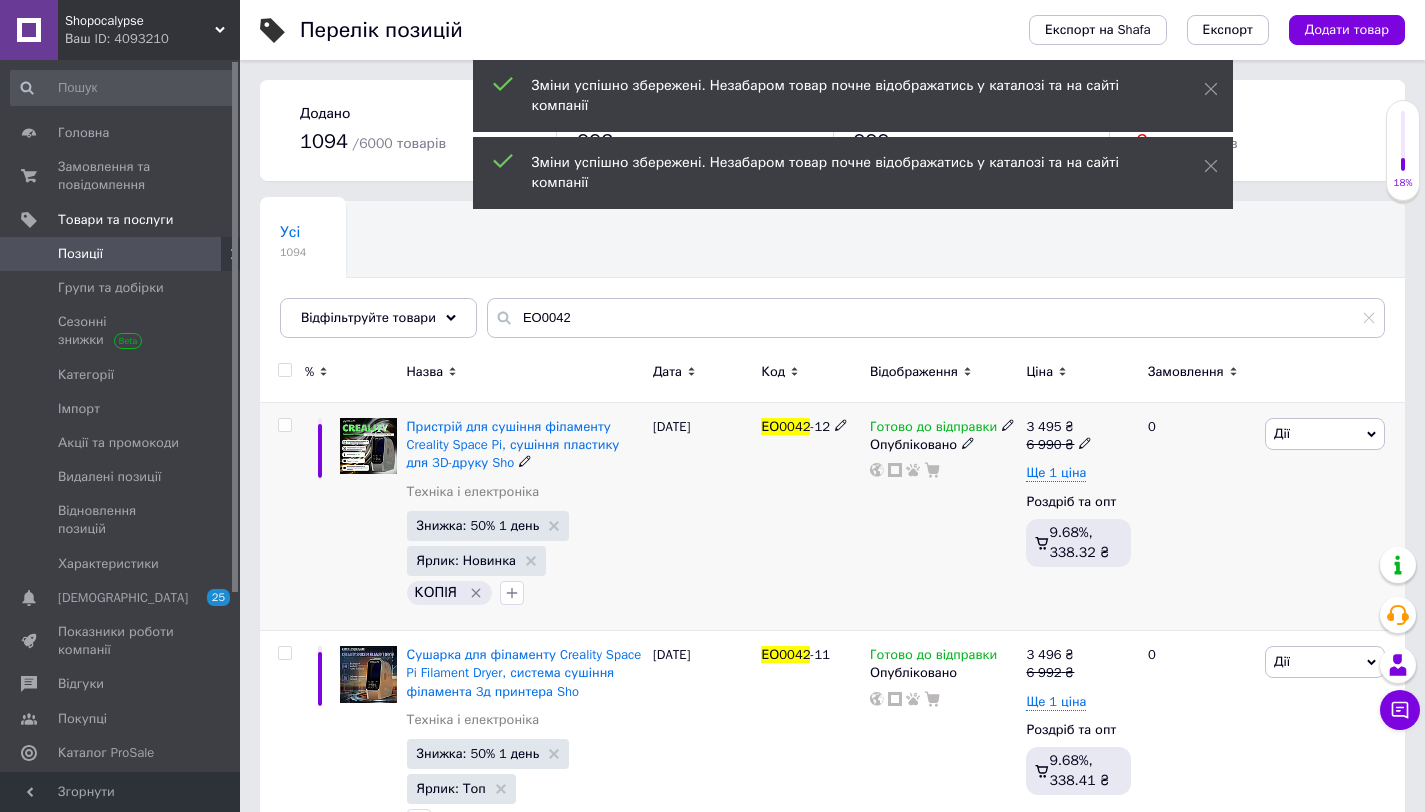 click 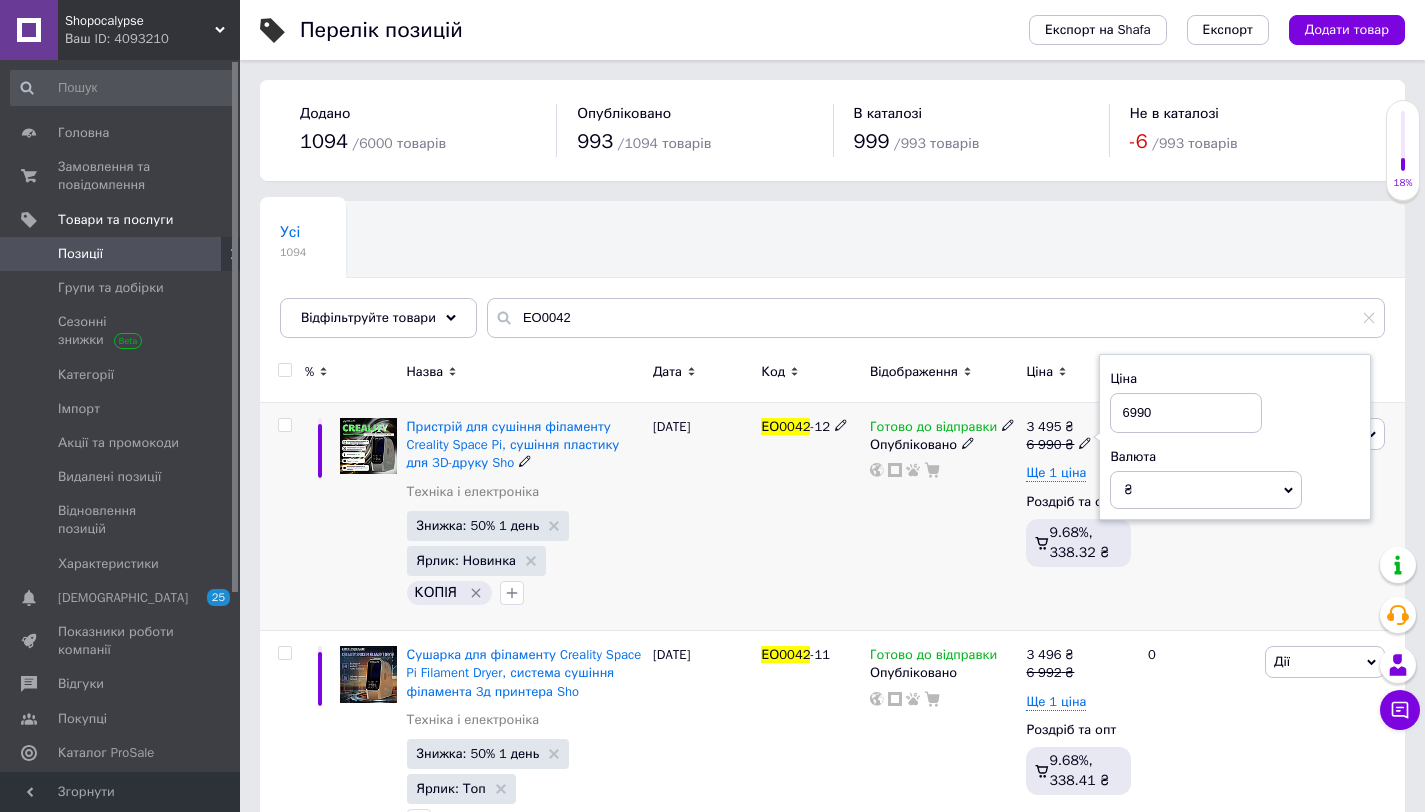 drag, startPoint x: 1138, startPoint y: 407, endPoint x: 1122, endPoint y: 405, distance: 16.124516 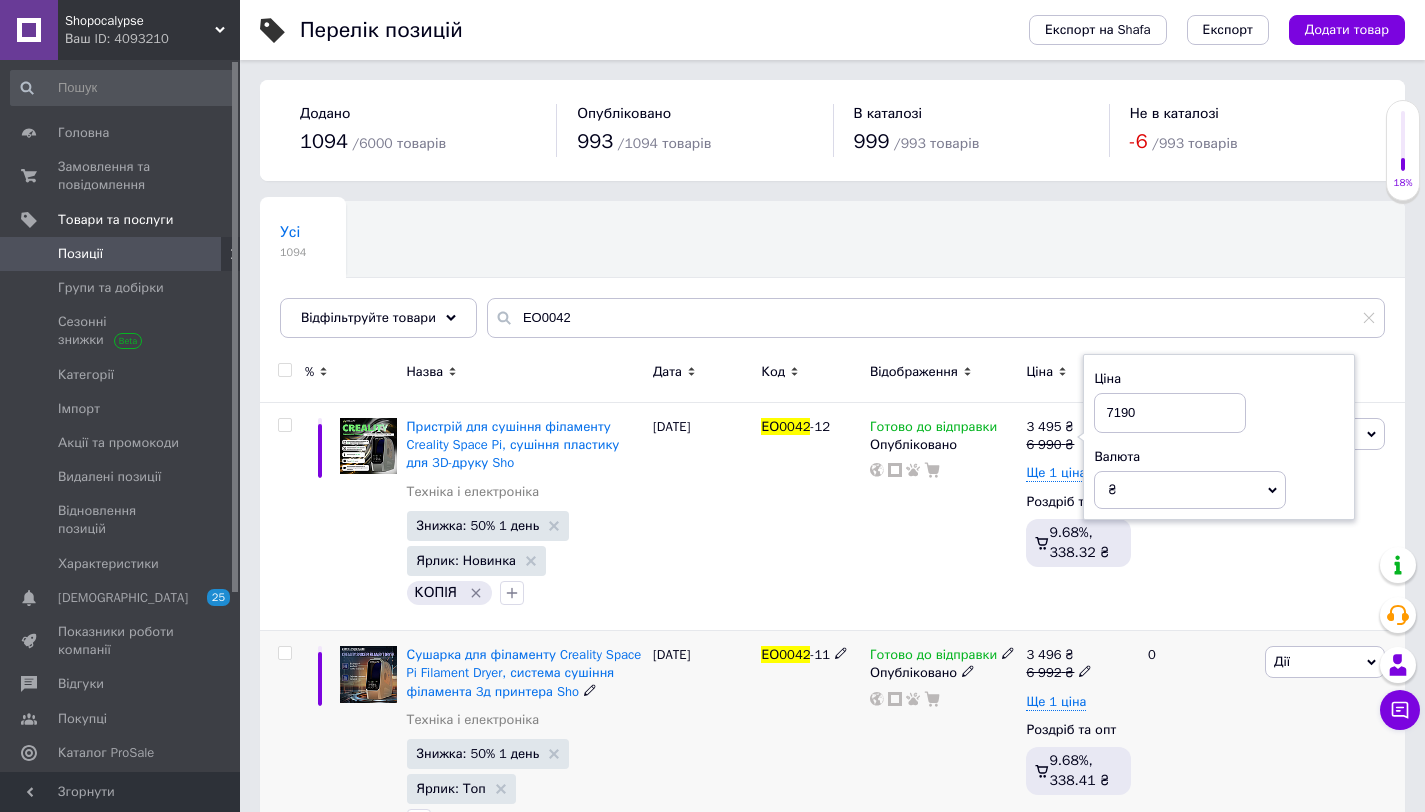 type on "7190" 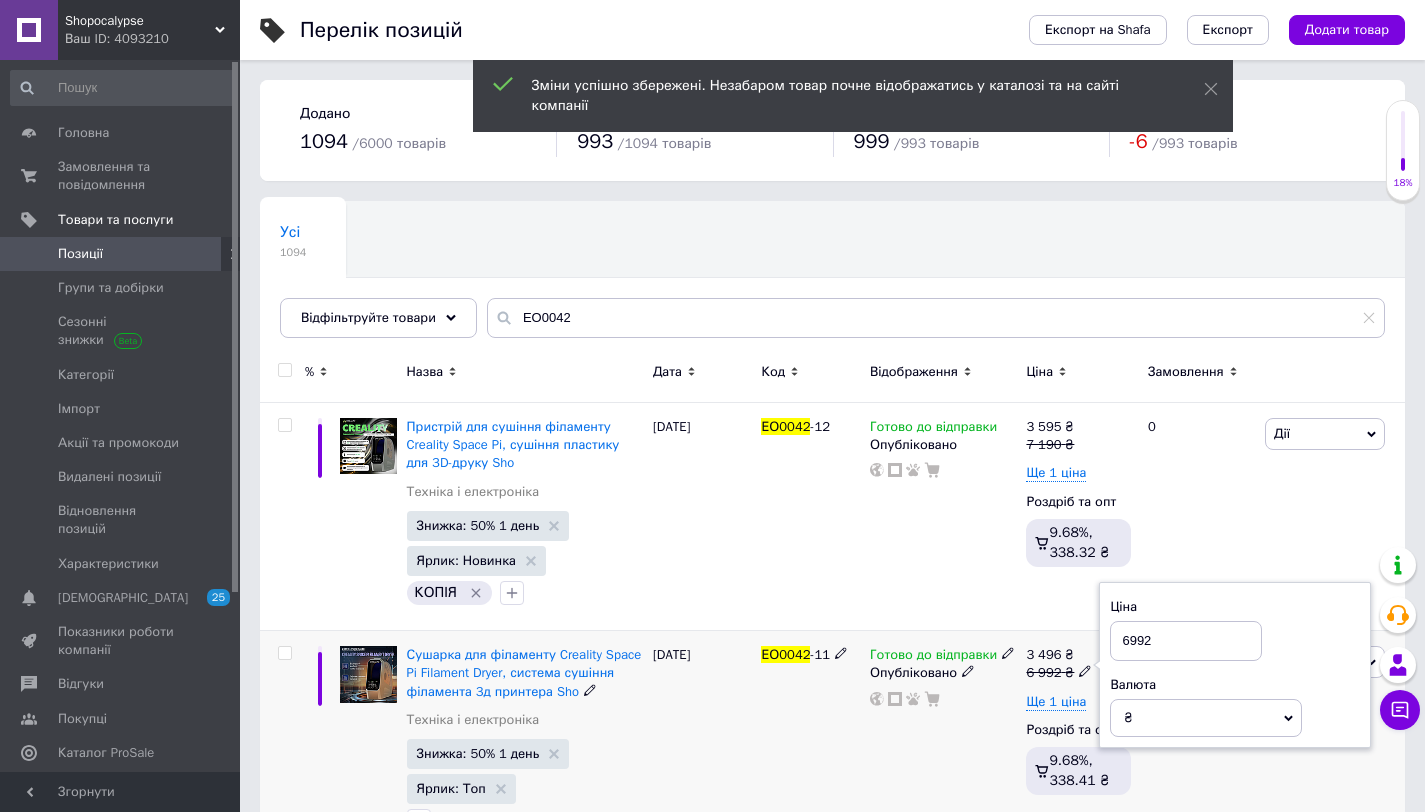 drag, startPoint x: 1137, startPoint y: 635, endPoint x: 1120, endPoint y: 633, distance: 17.117243 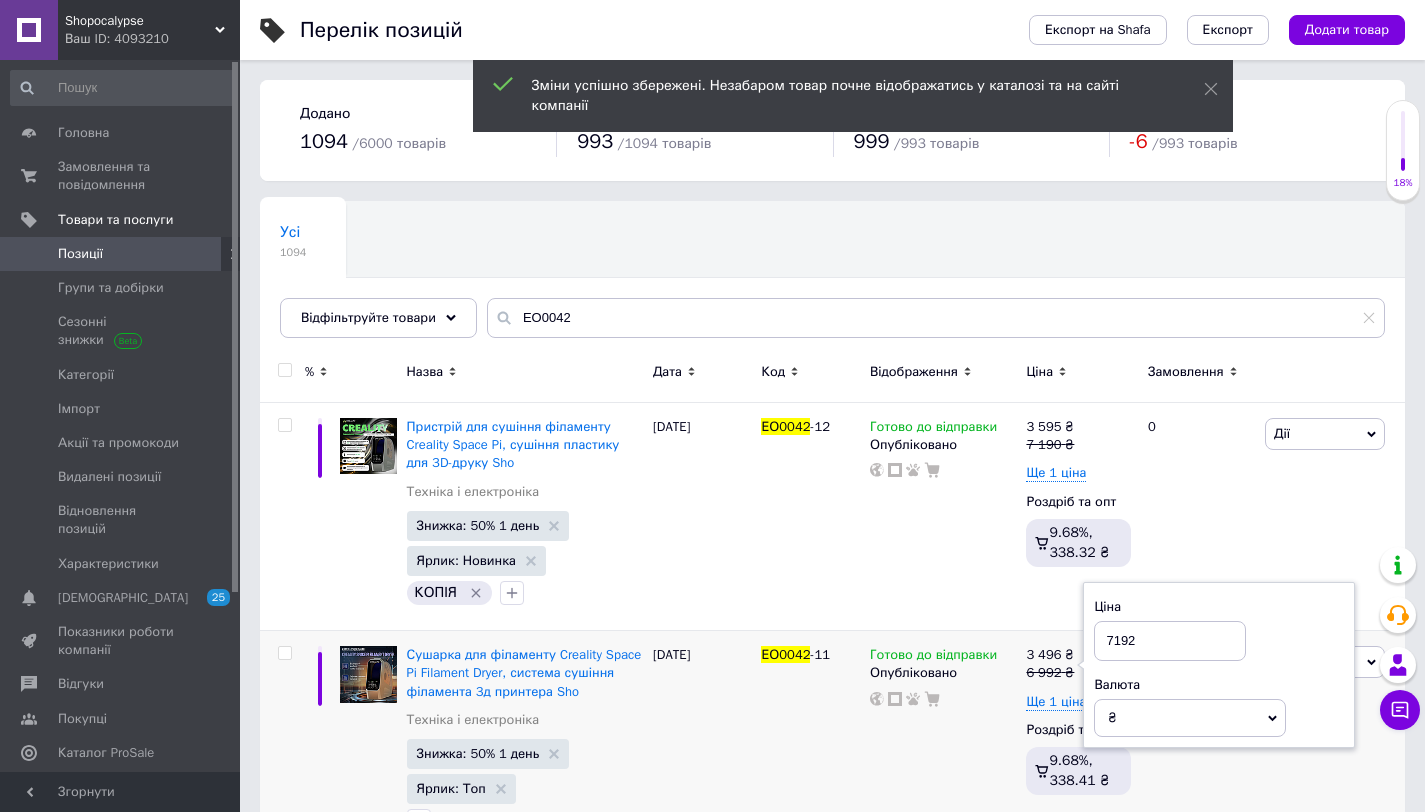 type on "7192" 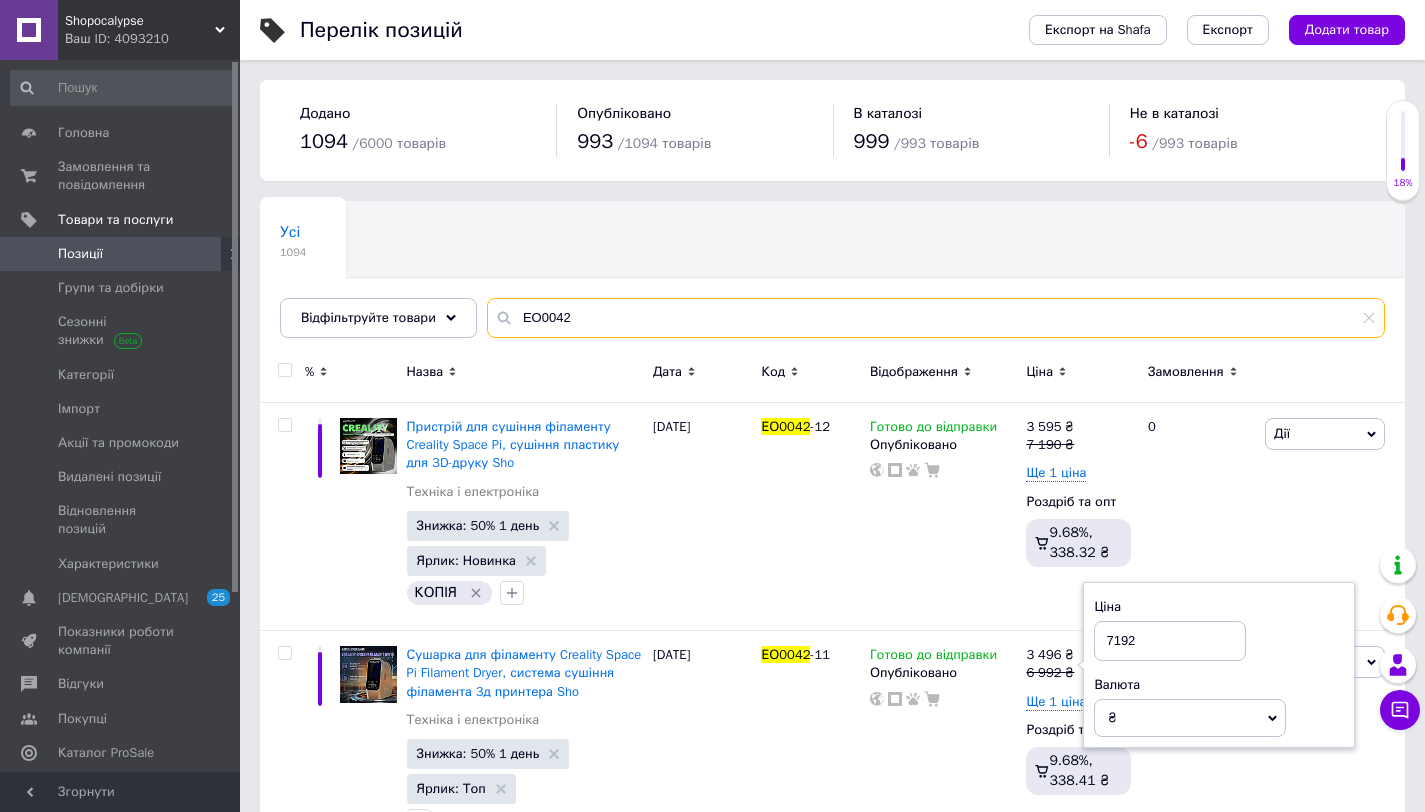 click on "ЕО0042" at bounding box center [936, 318] 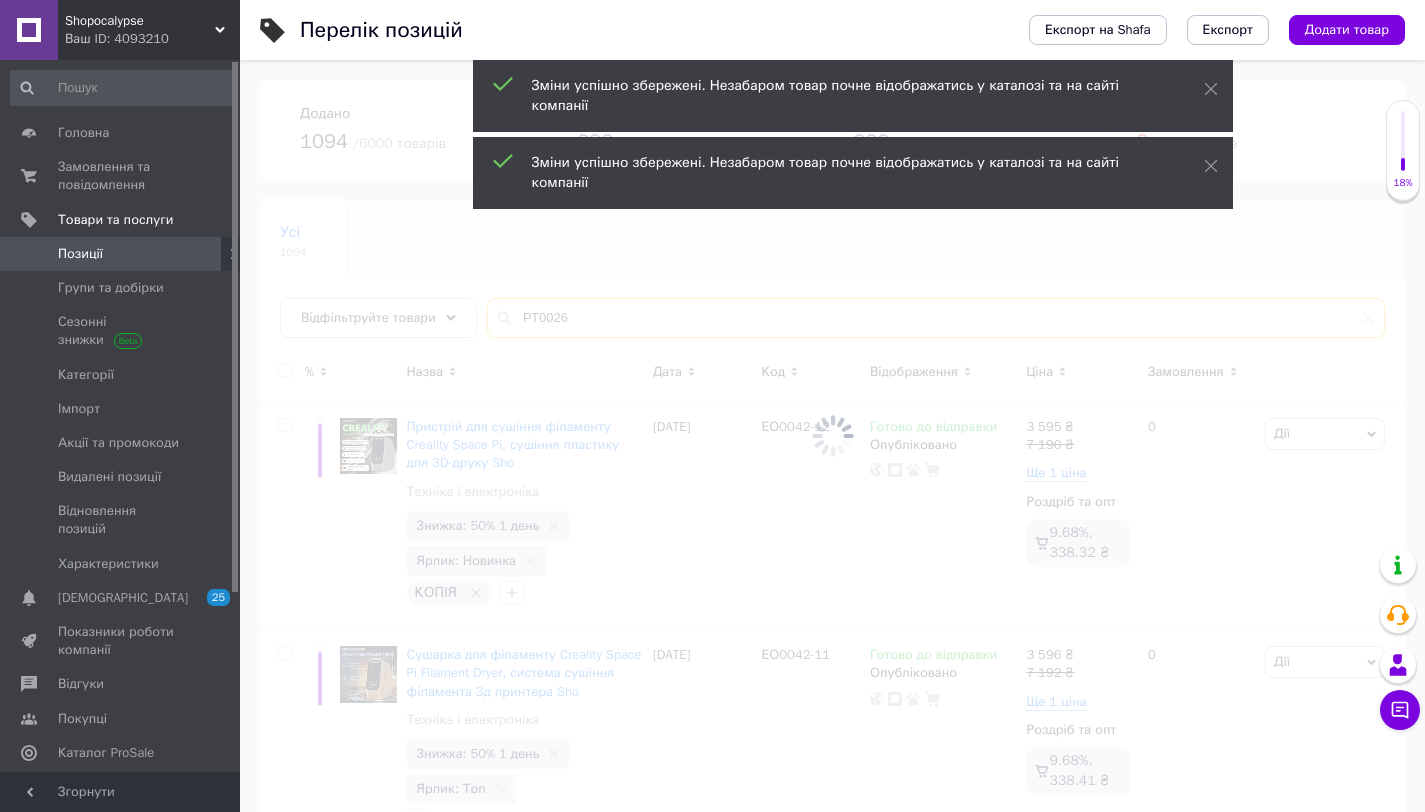 type on "РТ0026" 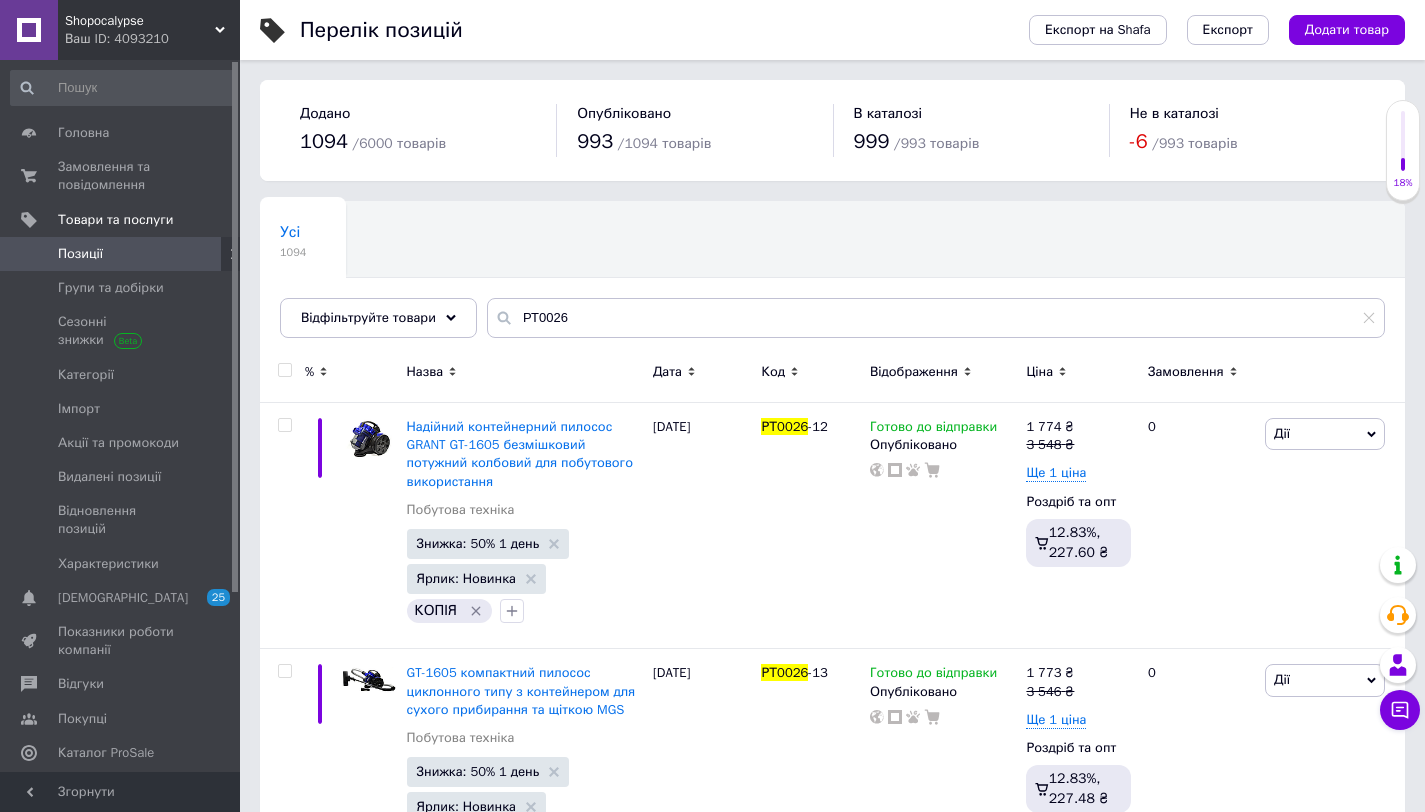click at bounding box center (285, 370) 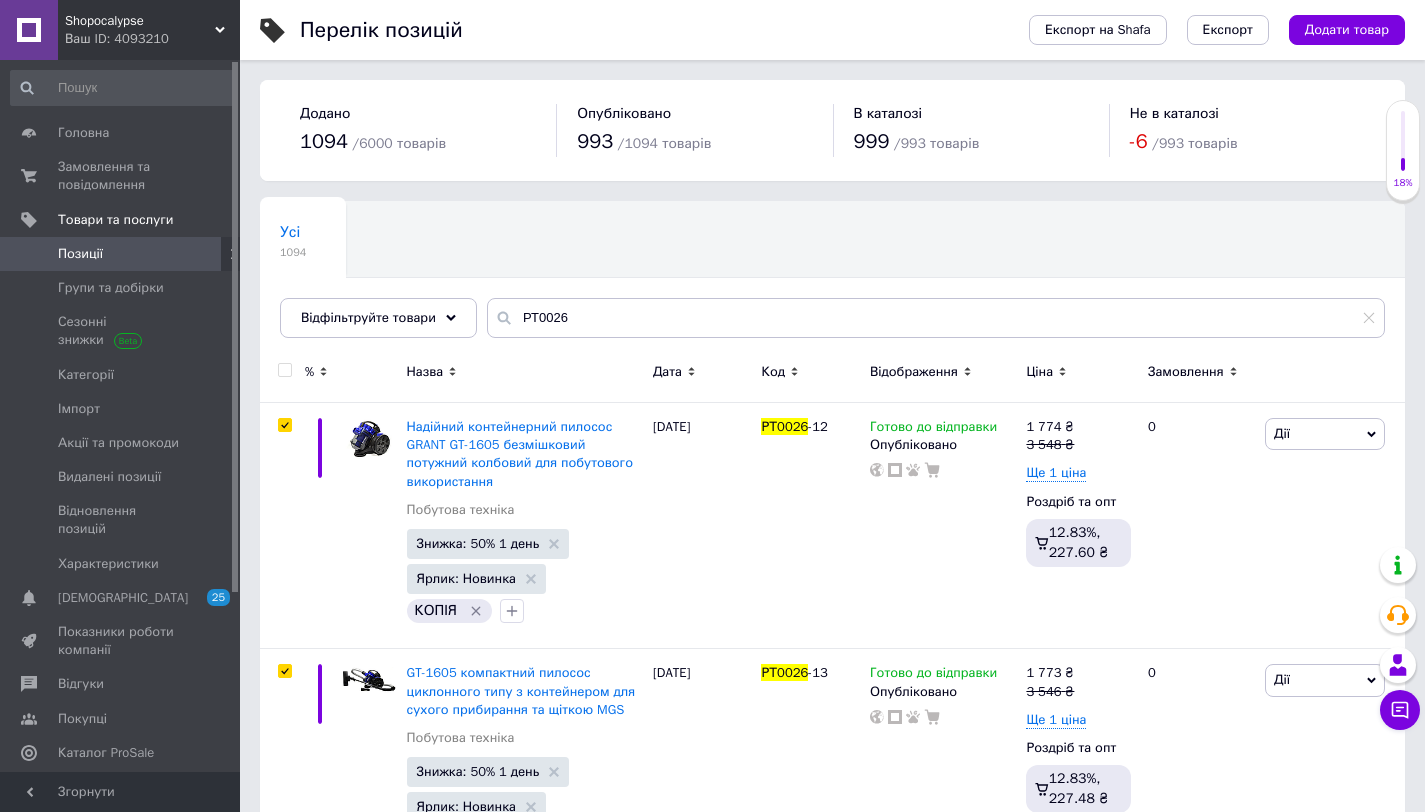 checkbox on "true" 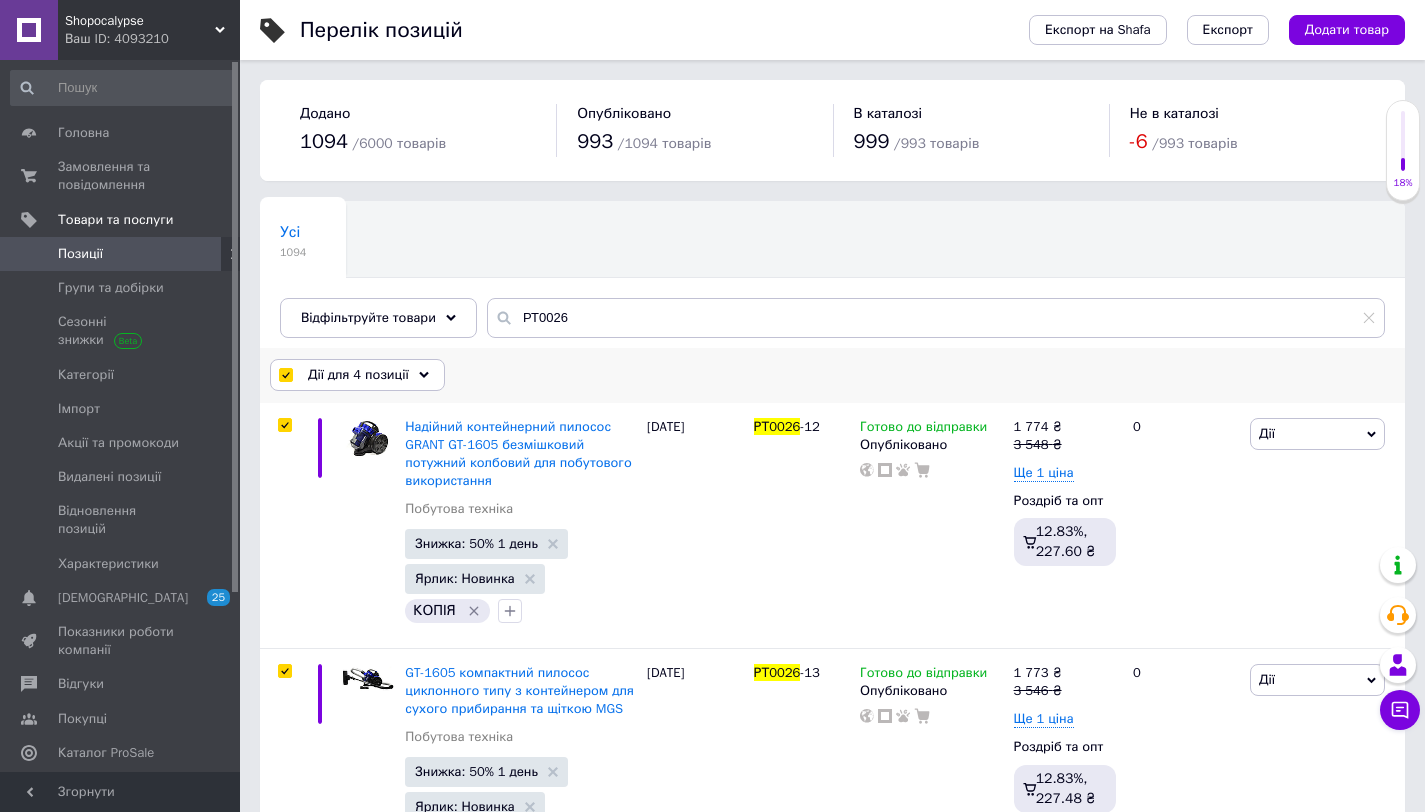 click on "Дії для 4 позиції" at bounding box center (358, 375) 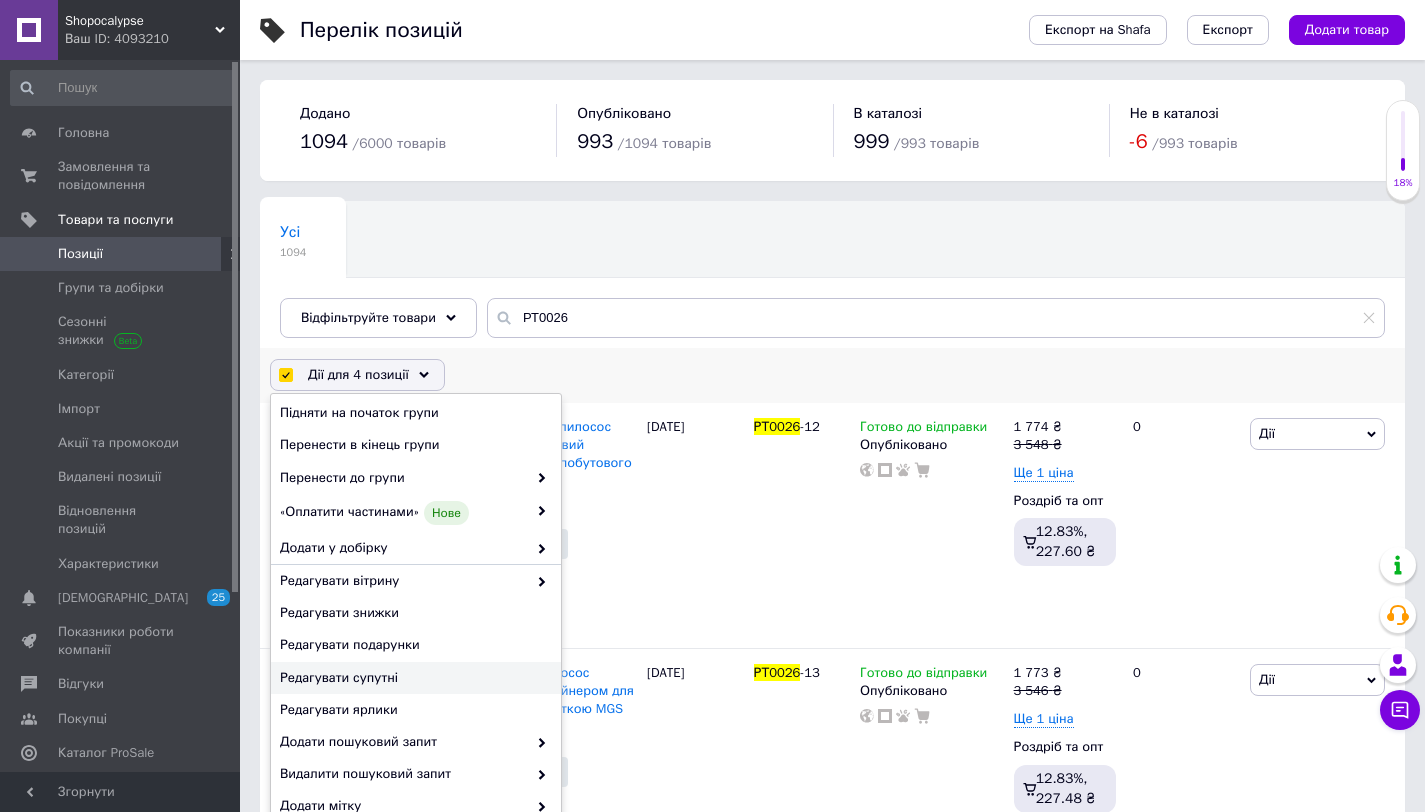 scroll, scrollTop: 109, scrollLeft: 0, axis: vertical 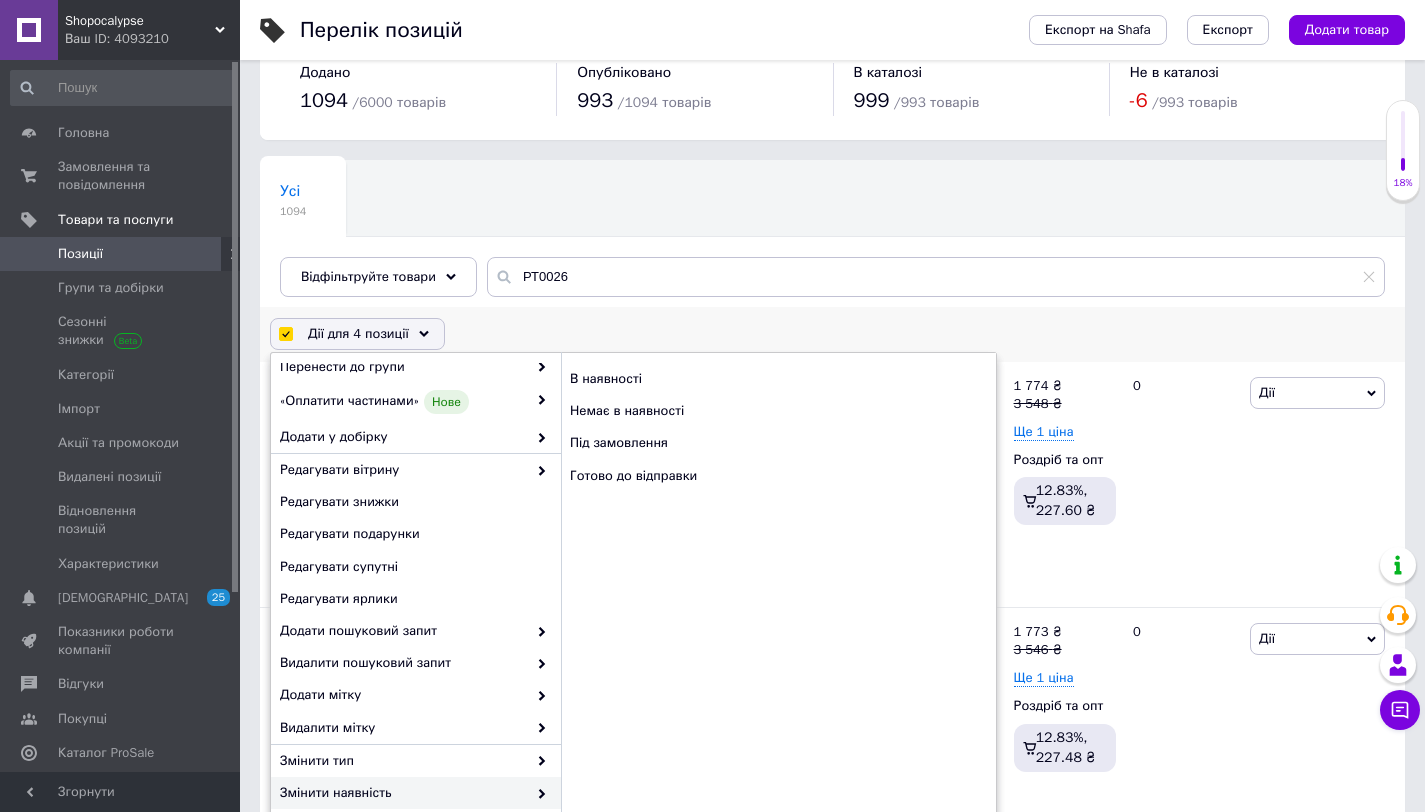click on "Змінити наявність" at bounding box center [403, 793] 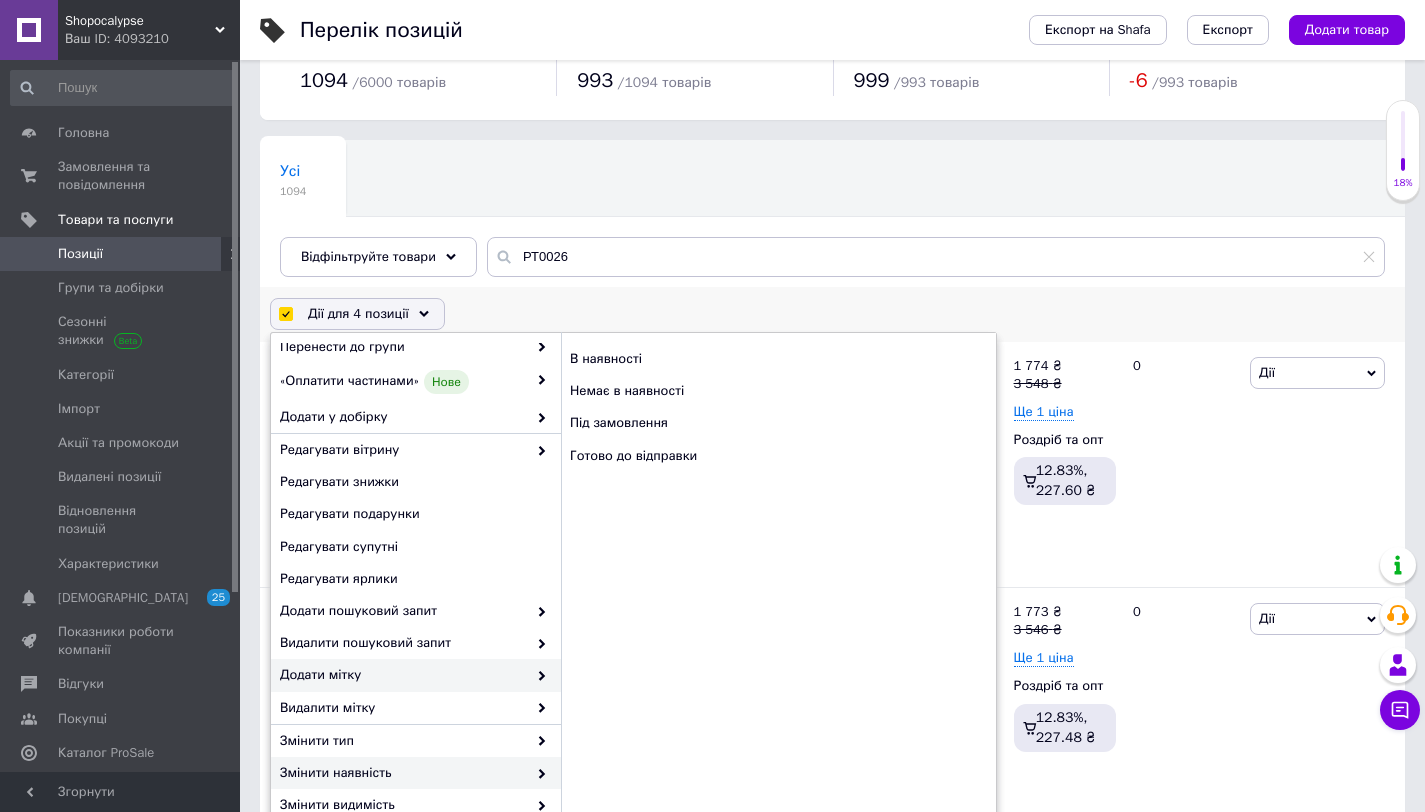 scroll, scrollTop: 78, scrollLeft: 0, axis: vertical 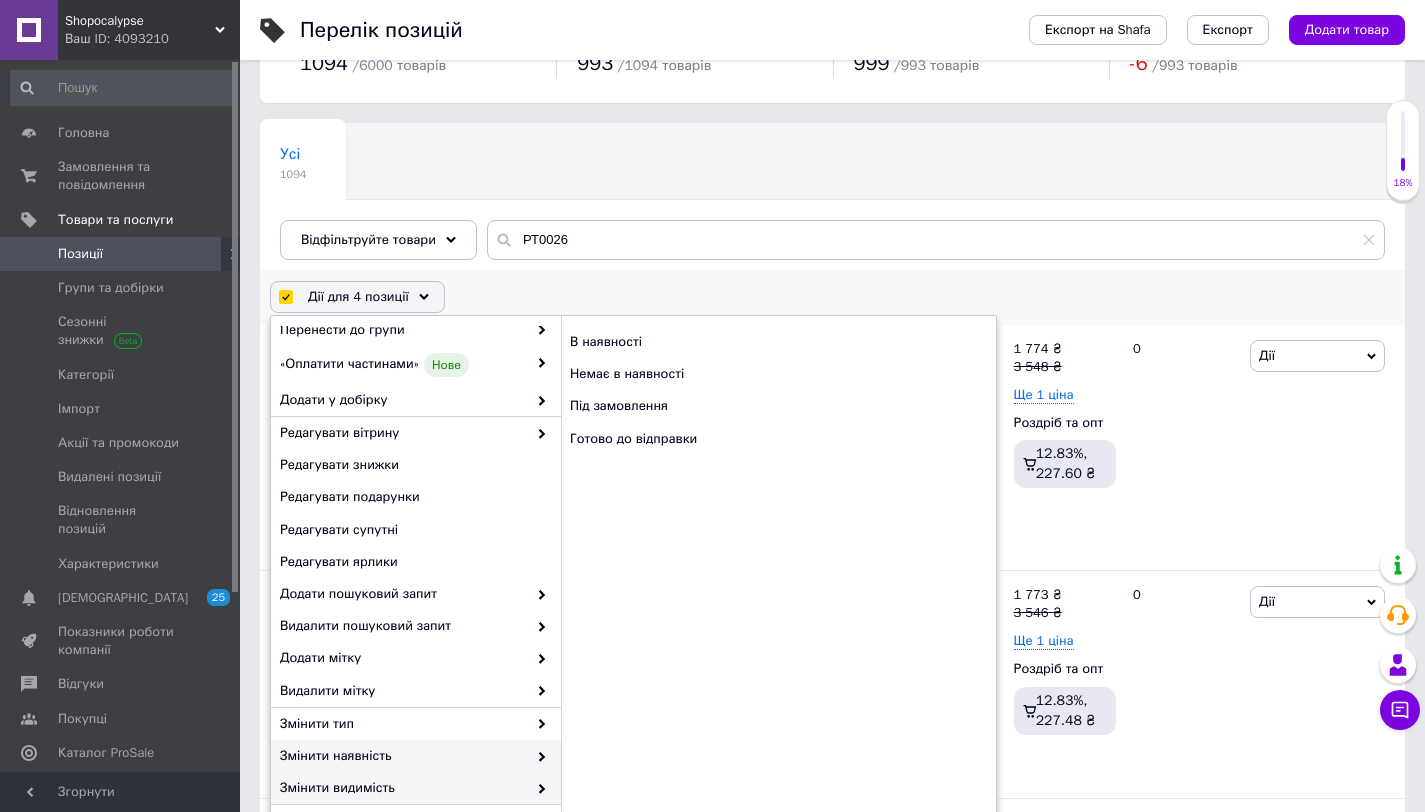click on "Змінити видимість" at bounding box center [416, 788] 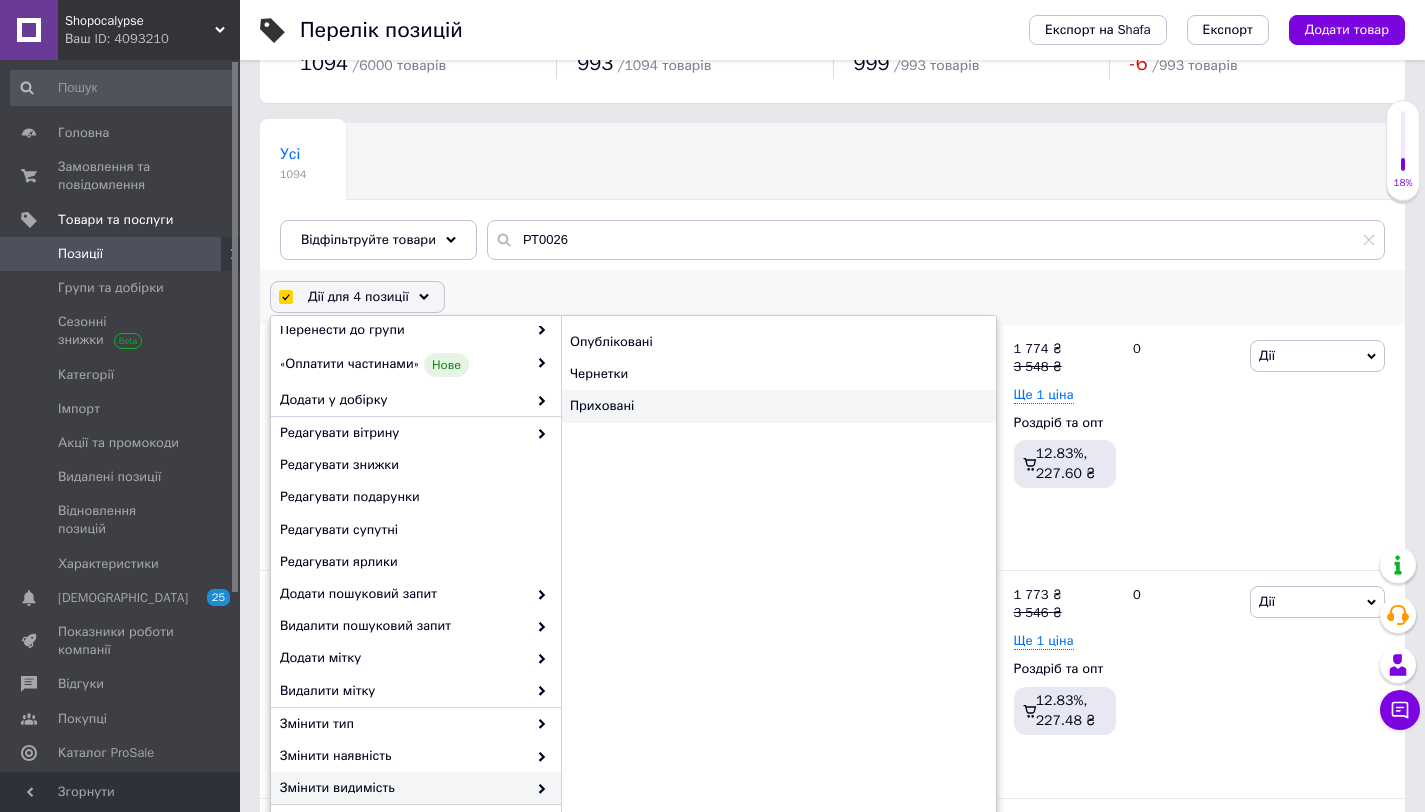 click on "Приховані" at bounding box center [778, 406] 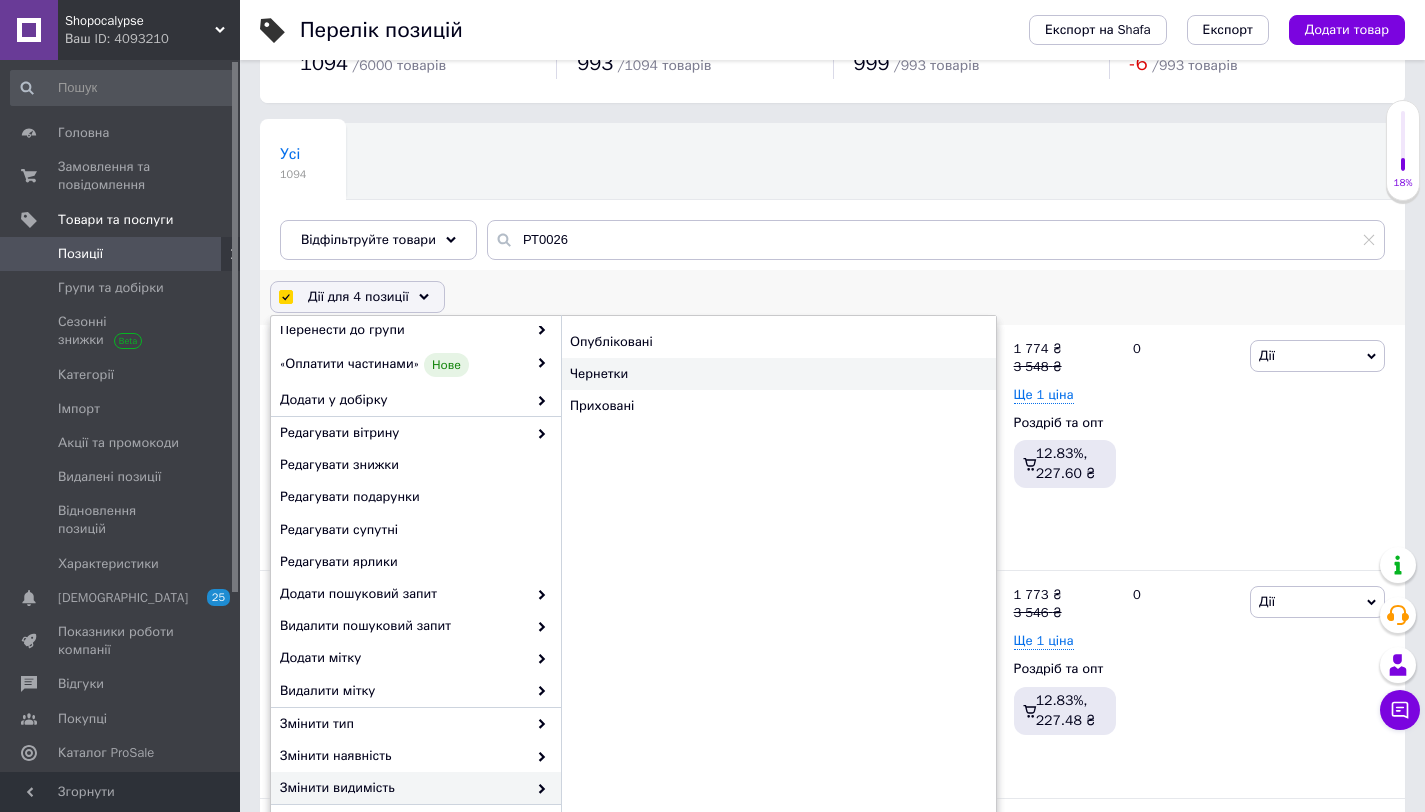 checkbox on "false" 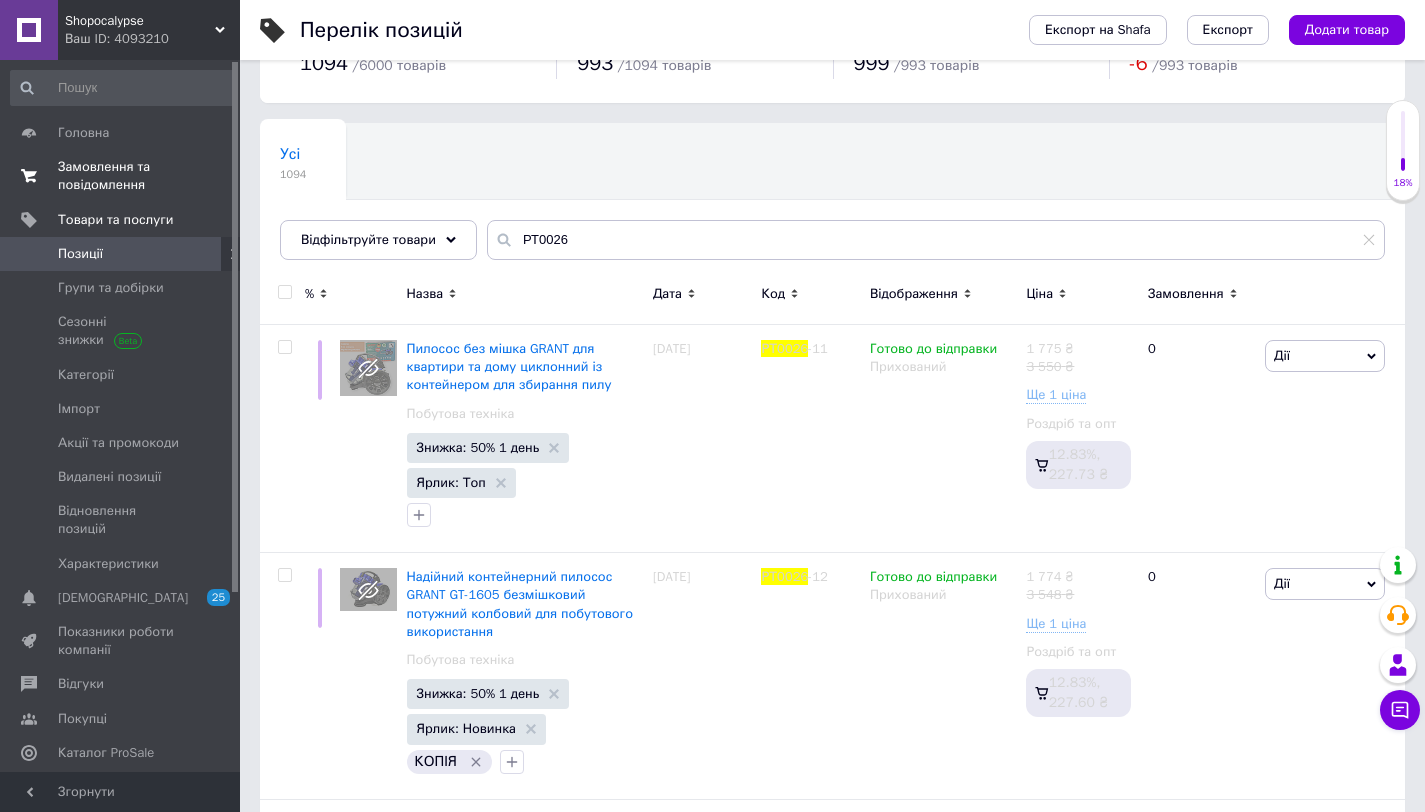 click on "Замовлення та повідомлення" at bounding box center (121, 176) 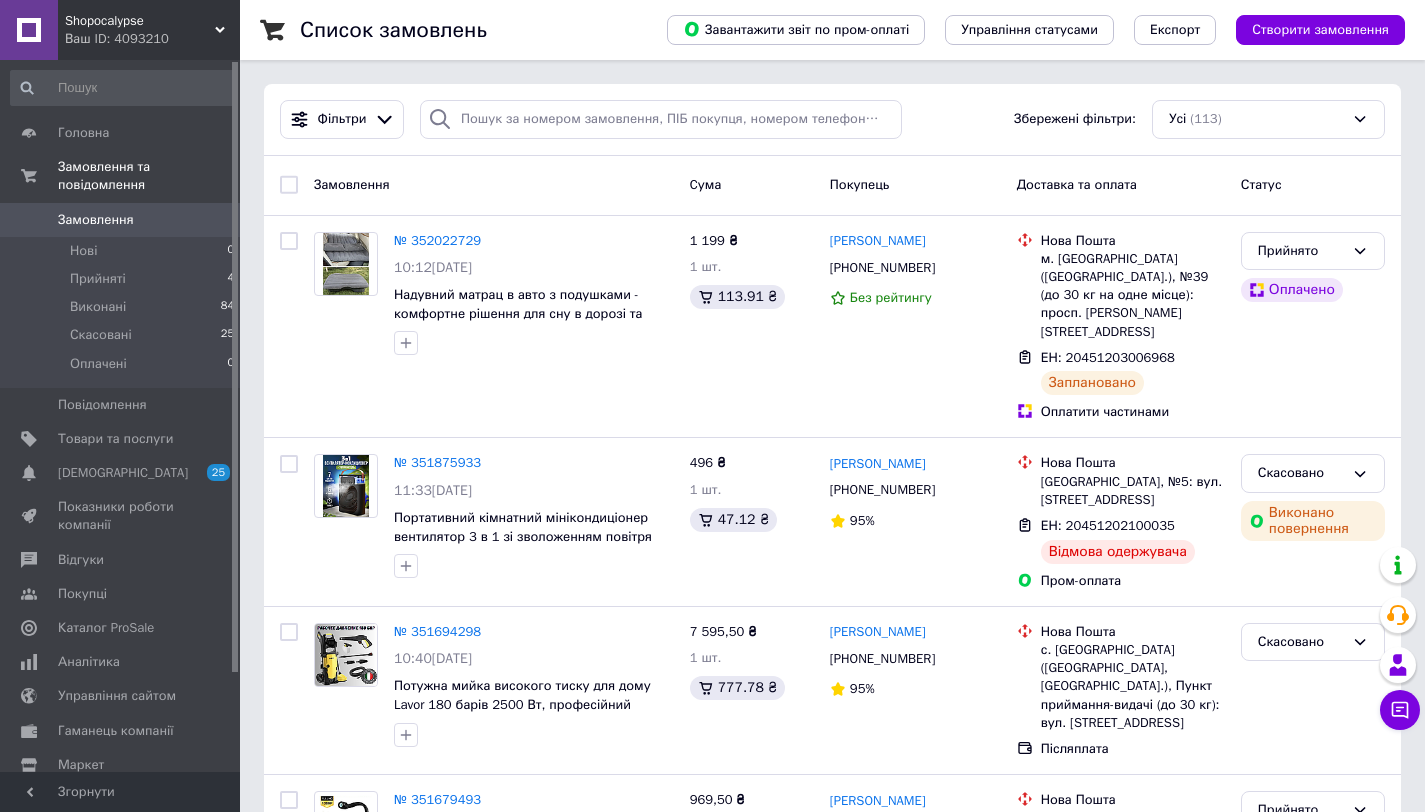 click on "Замовлення" at bounding box center (121, 220) 